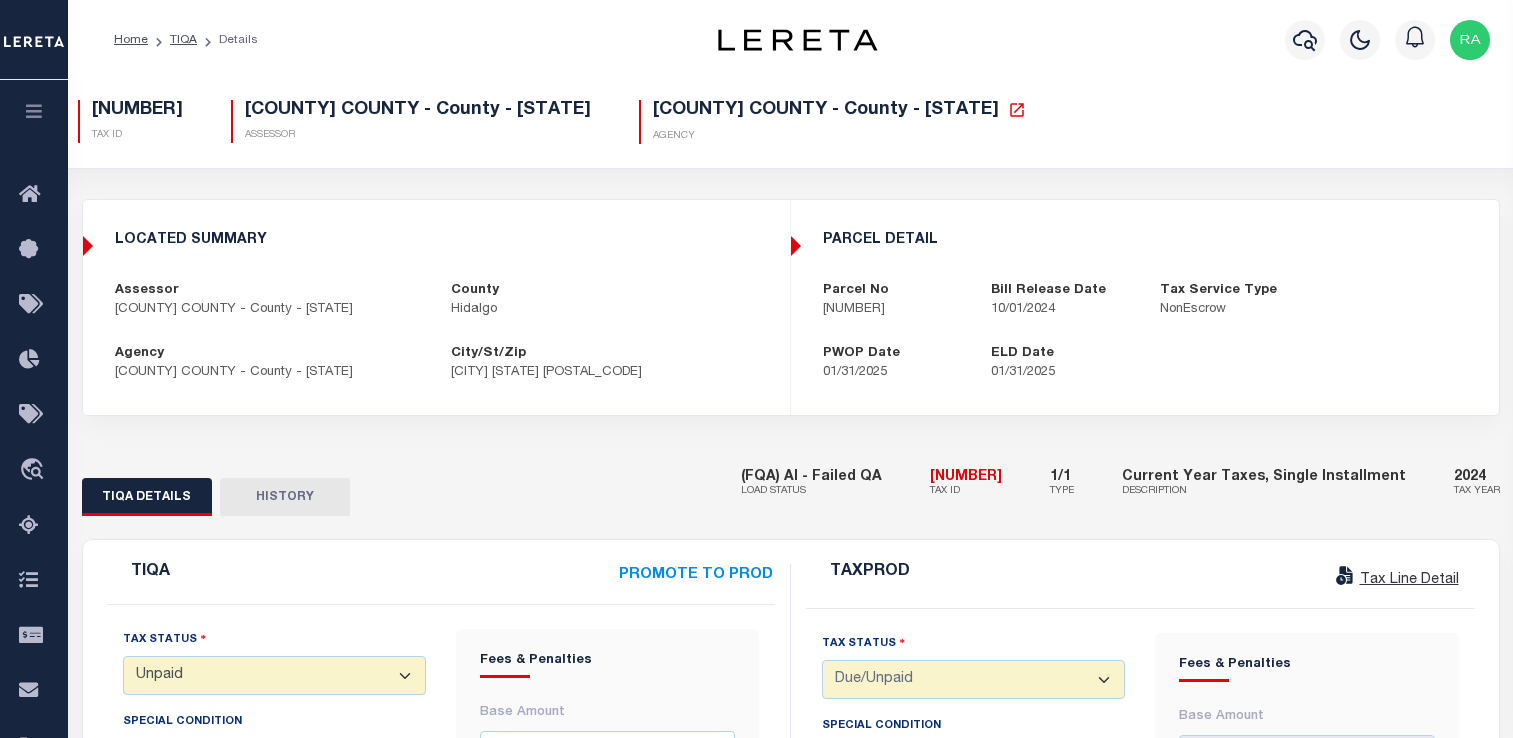 select on "UNP" 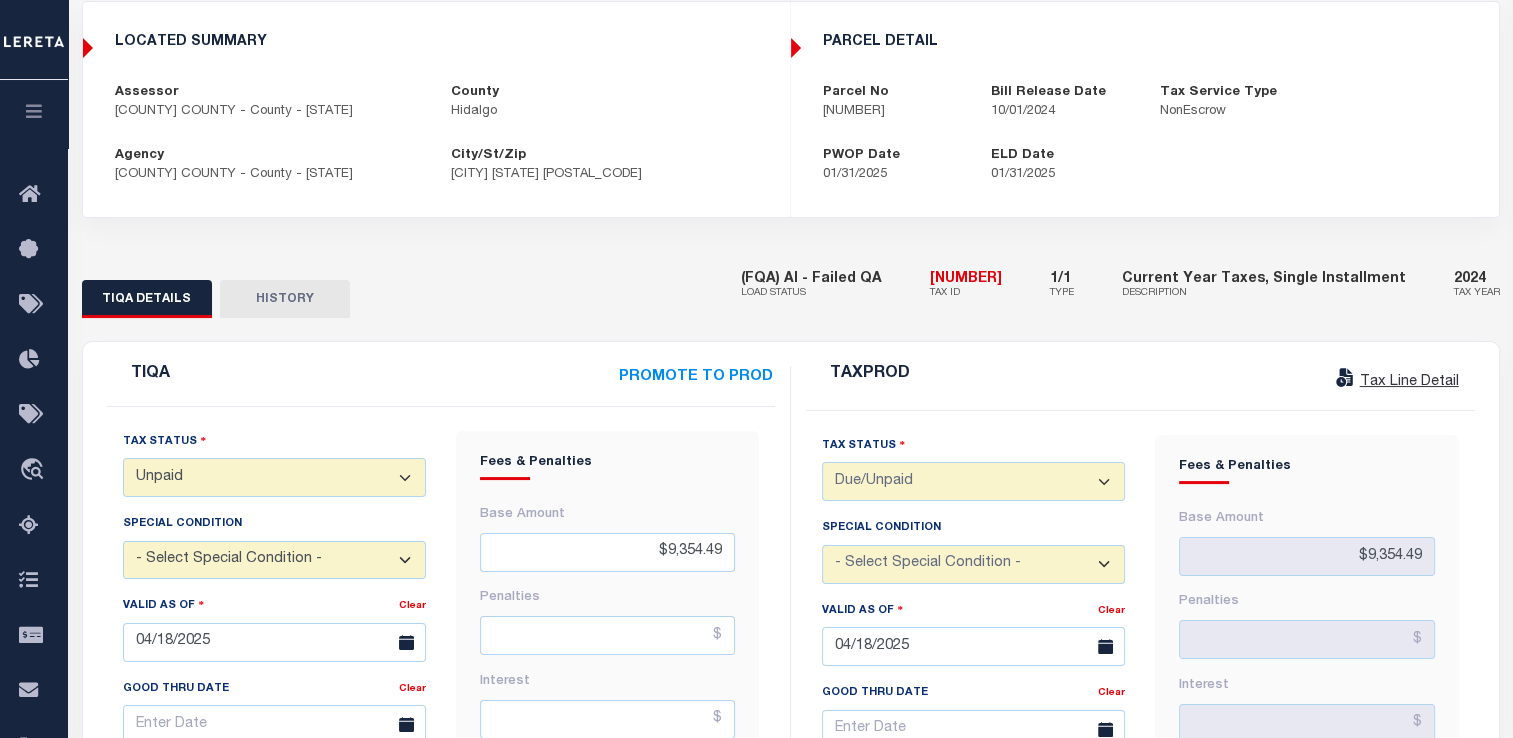 scroll, scrollTop: 198, scrollLeft: 0, axis: vertical 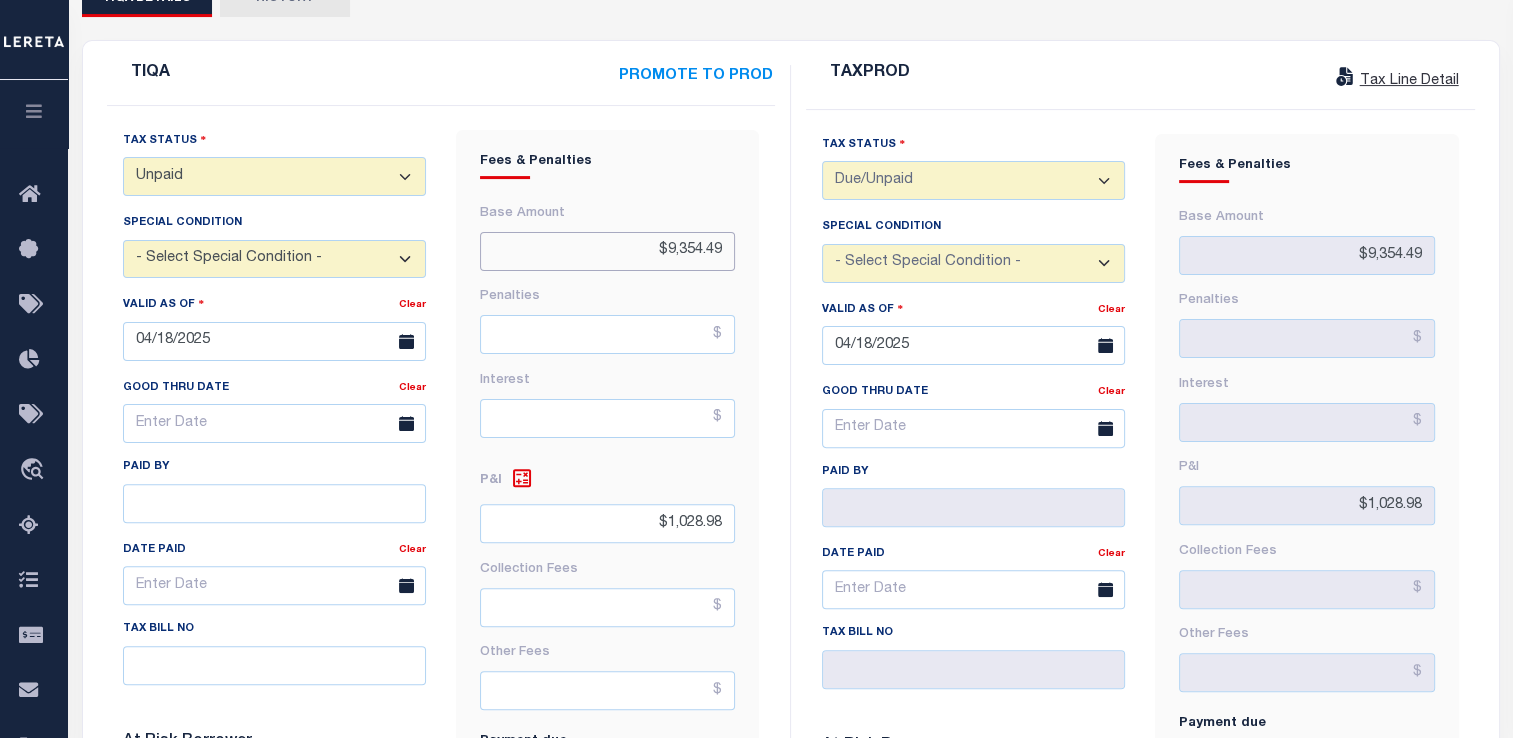 click on "TIQA
PROMOTE TO PROD
Tax Status
- Select Status Code -
Open
Due/Unpaid
Paid
Incomplete
No Tax Due
Internal Refund Processed
New
Unpaid
Special Condition" at bounding box center (441, 673) 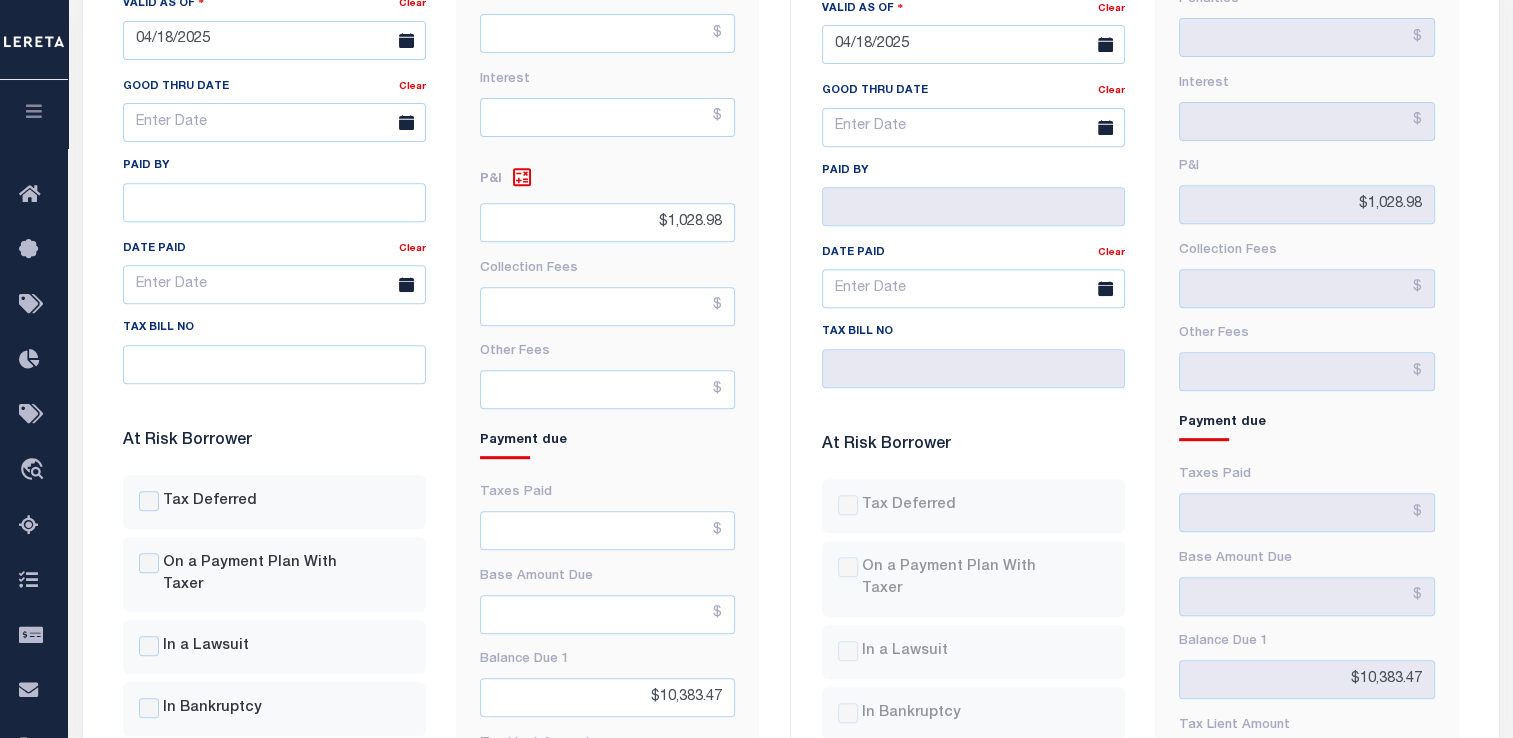 scroll, scrollTop: 932, scrollLeft: 0, axis: vertical 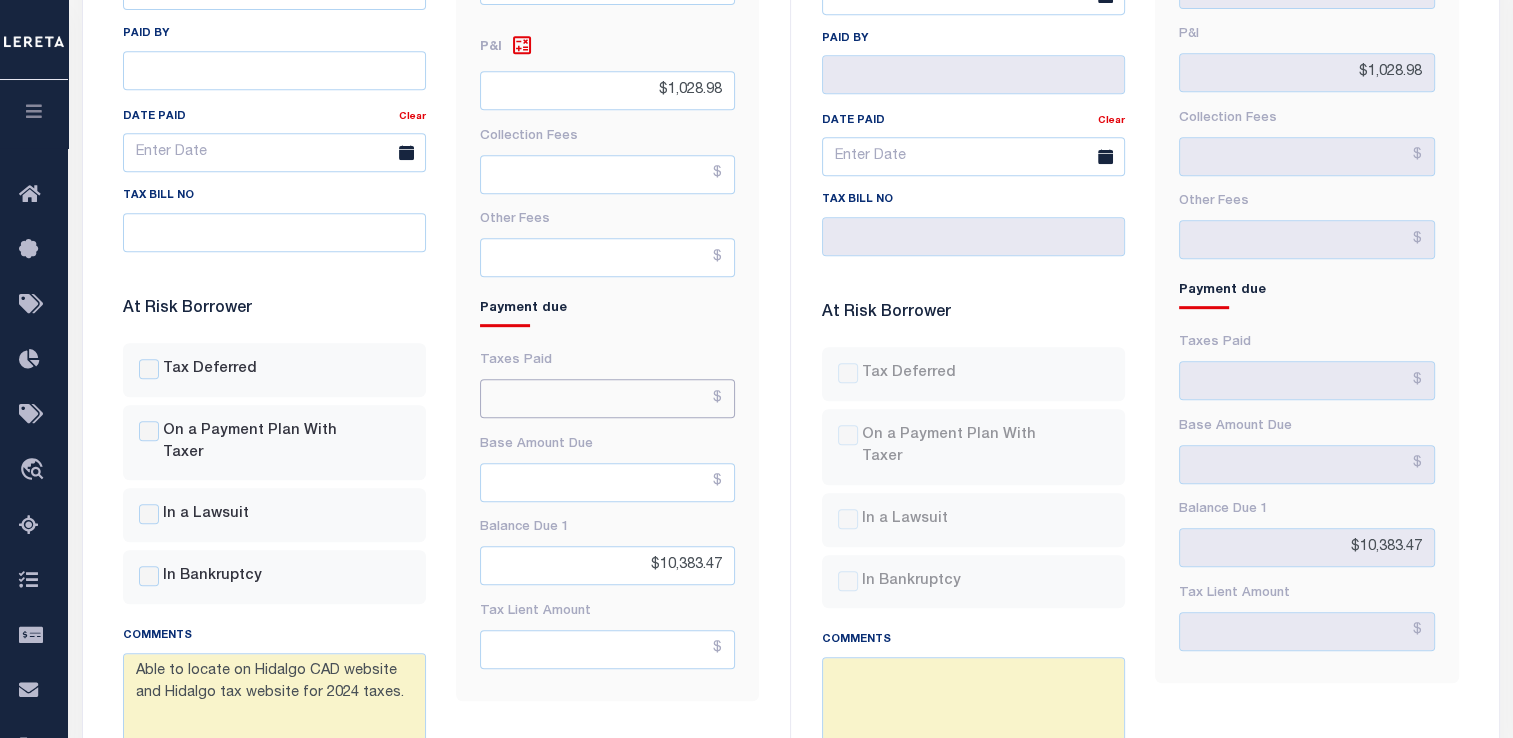 click at bounding box center [607, 398] 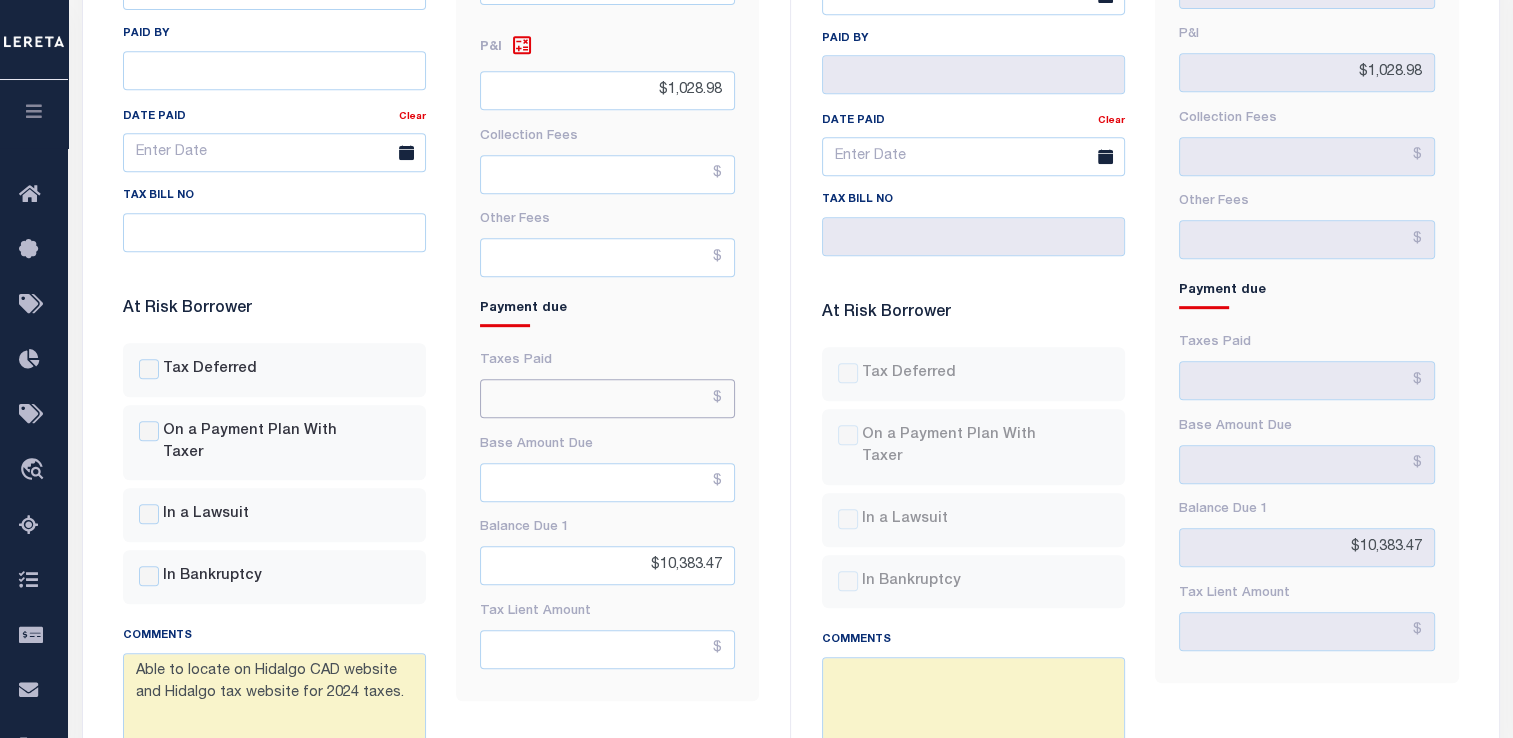 click at bounding box center (607, 398) 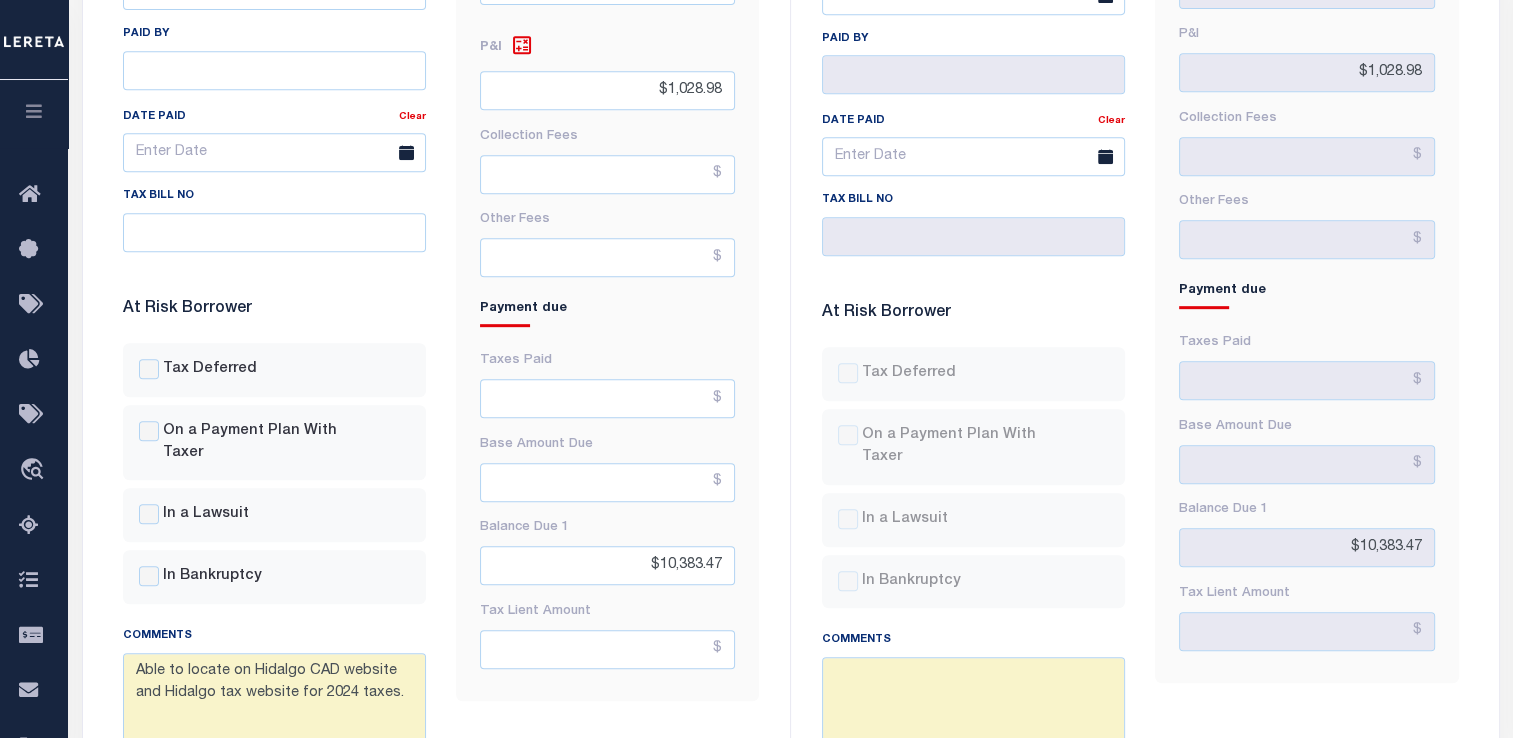 click on "Fees & Penalties
Base Amount
$9,354.49
Penalties
Interest" at bounding box center (607, 199) 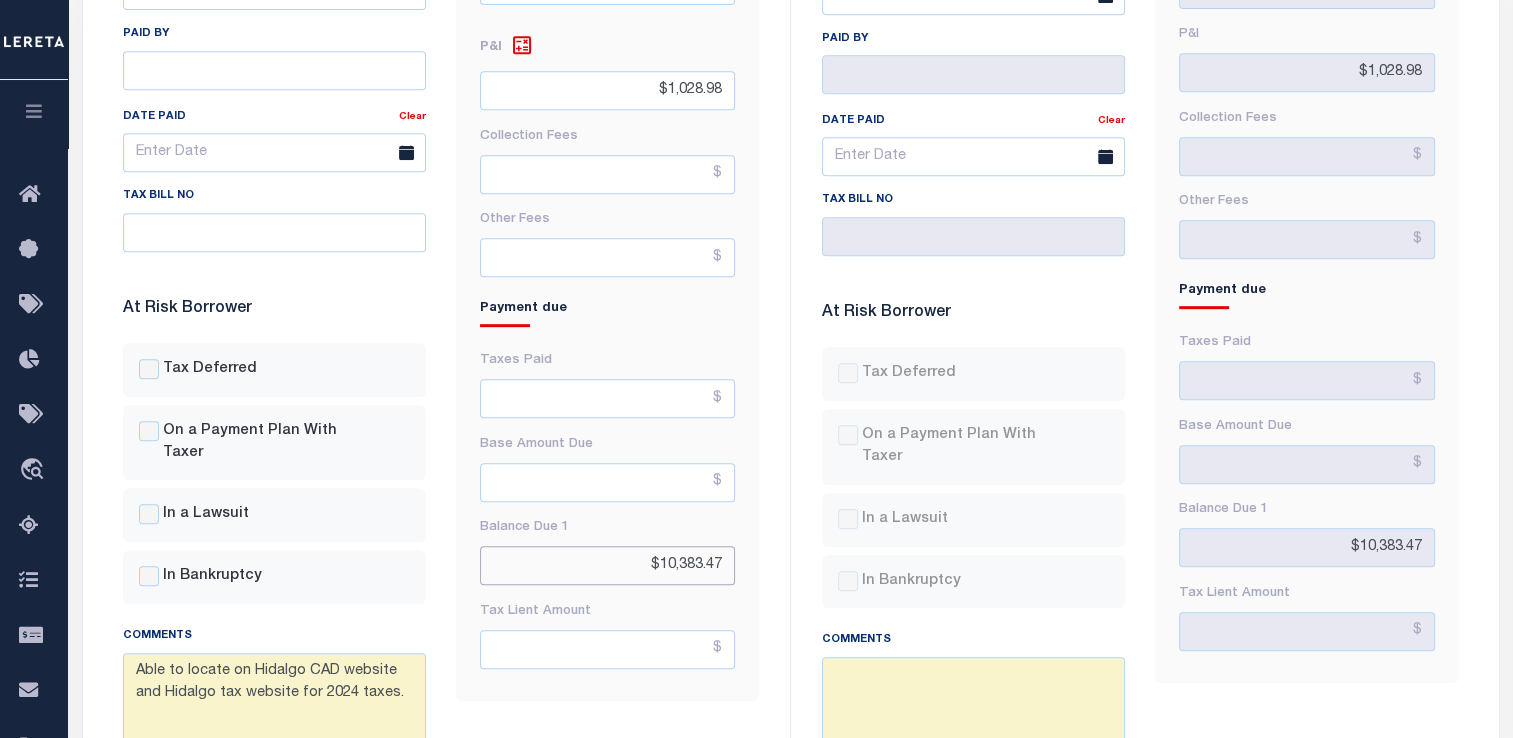 drag, startPoint x: 647, startPoint y: 570, endPoint x: 808, endPoint y: 554, distance: 161.79308 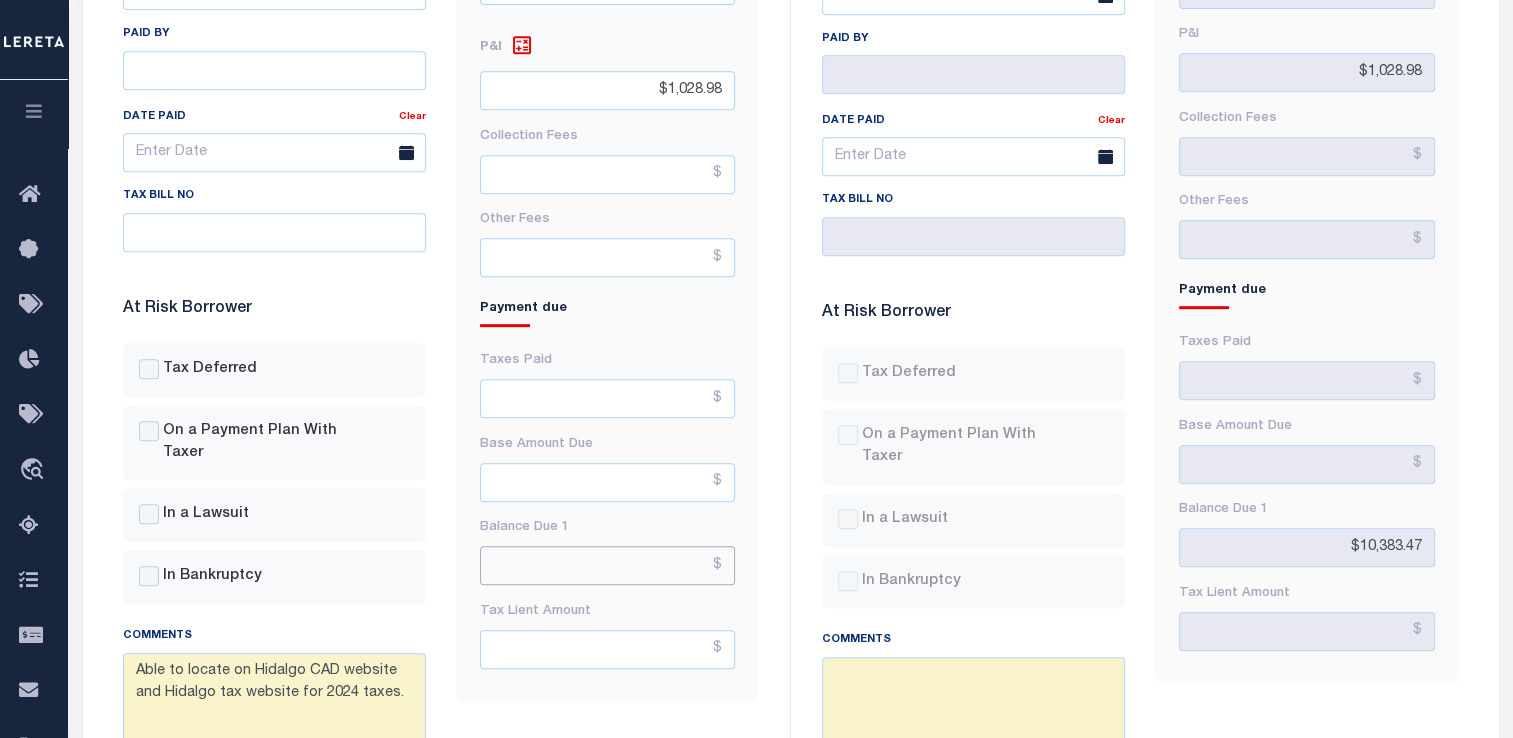 paste 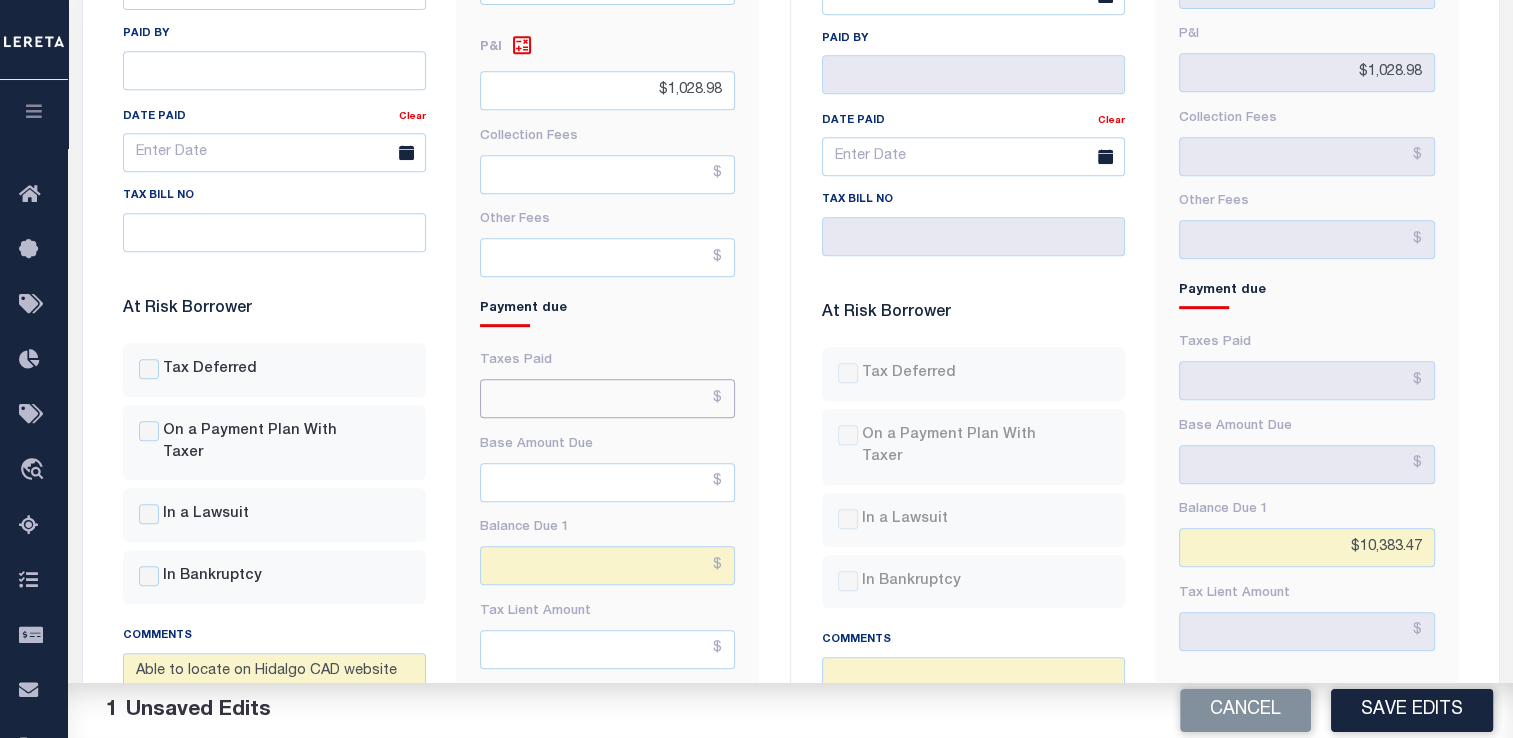 click at bounding box center (607, 398) 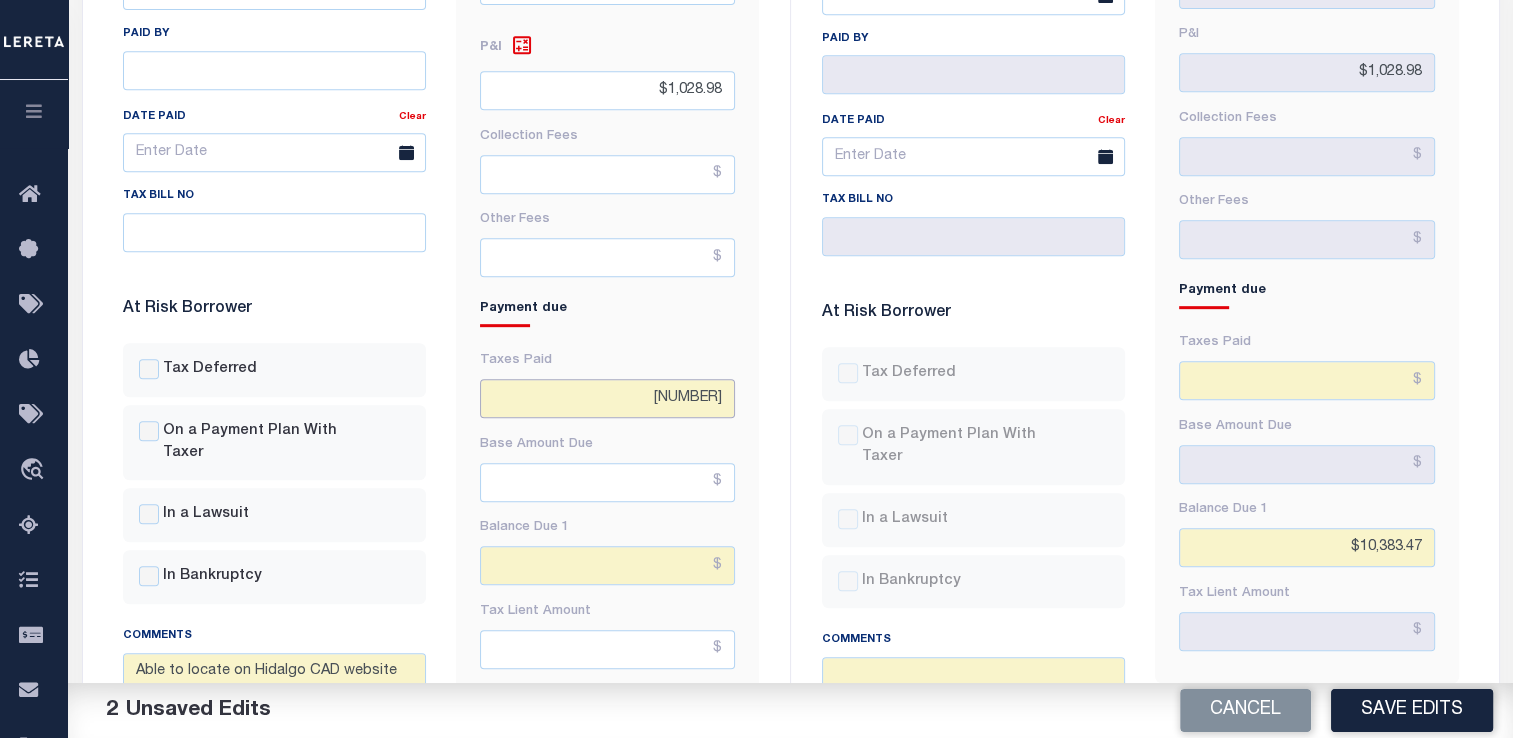 scroll, scrollTop: 1028, scrollLeft: 0, axis: vertical 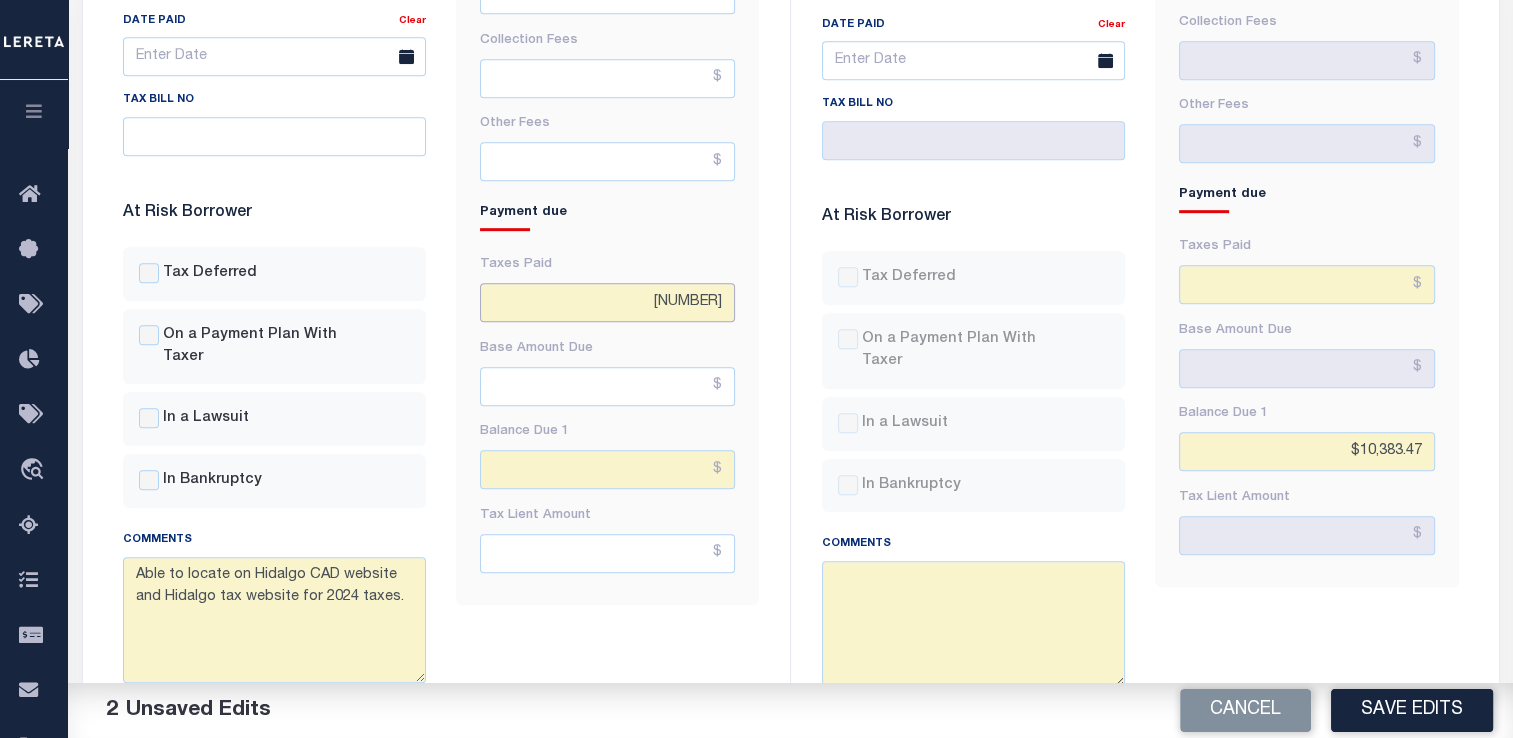 type on "$12,801.63" 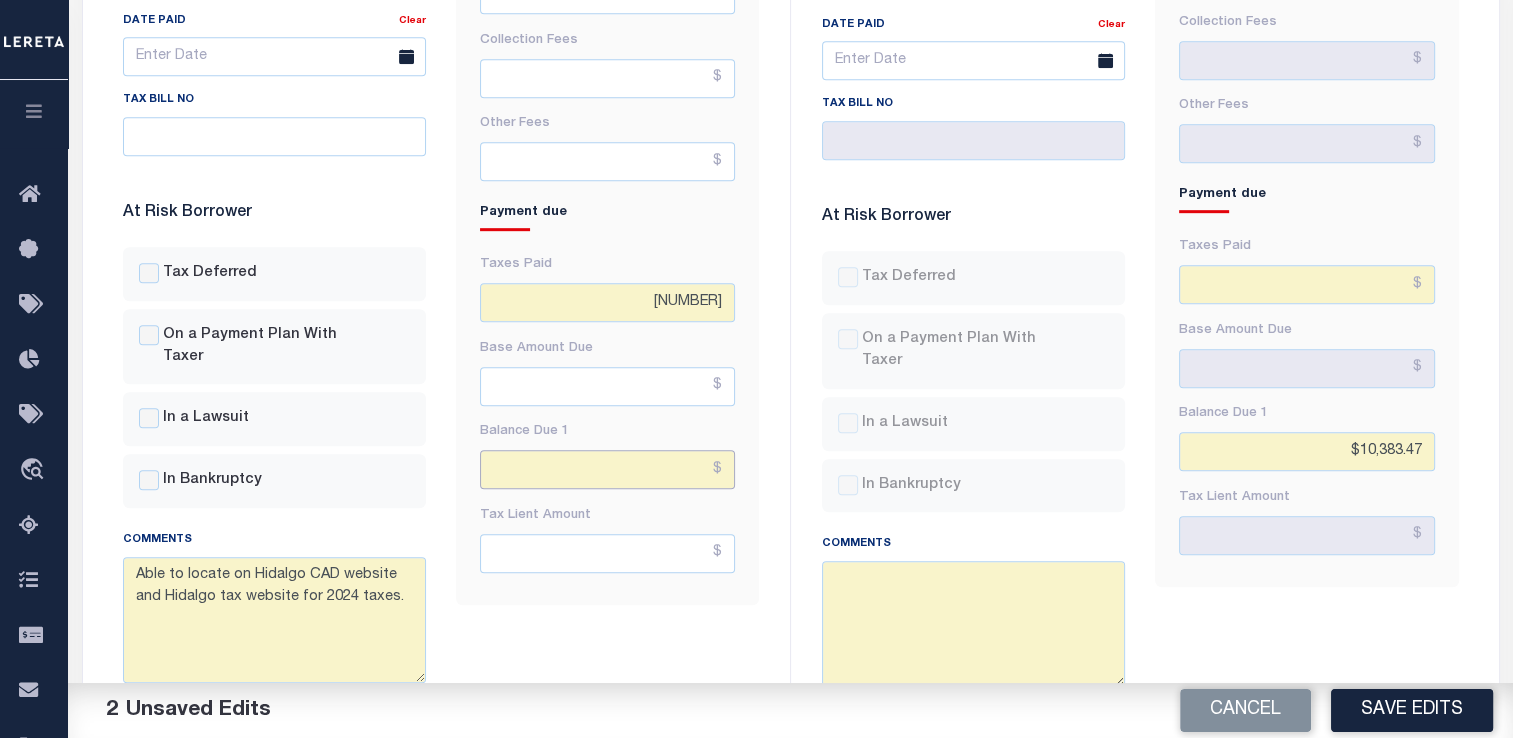 click at bounding box center (607, 469) 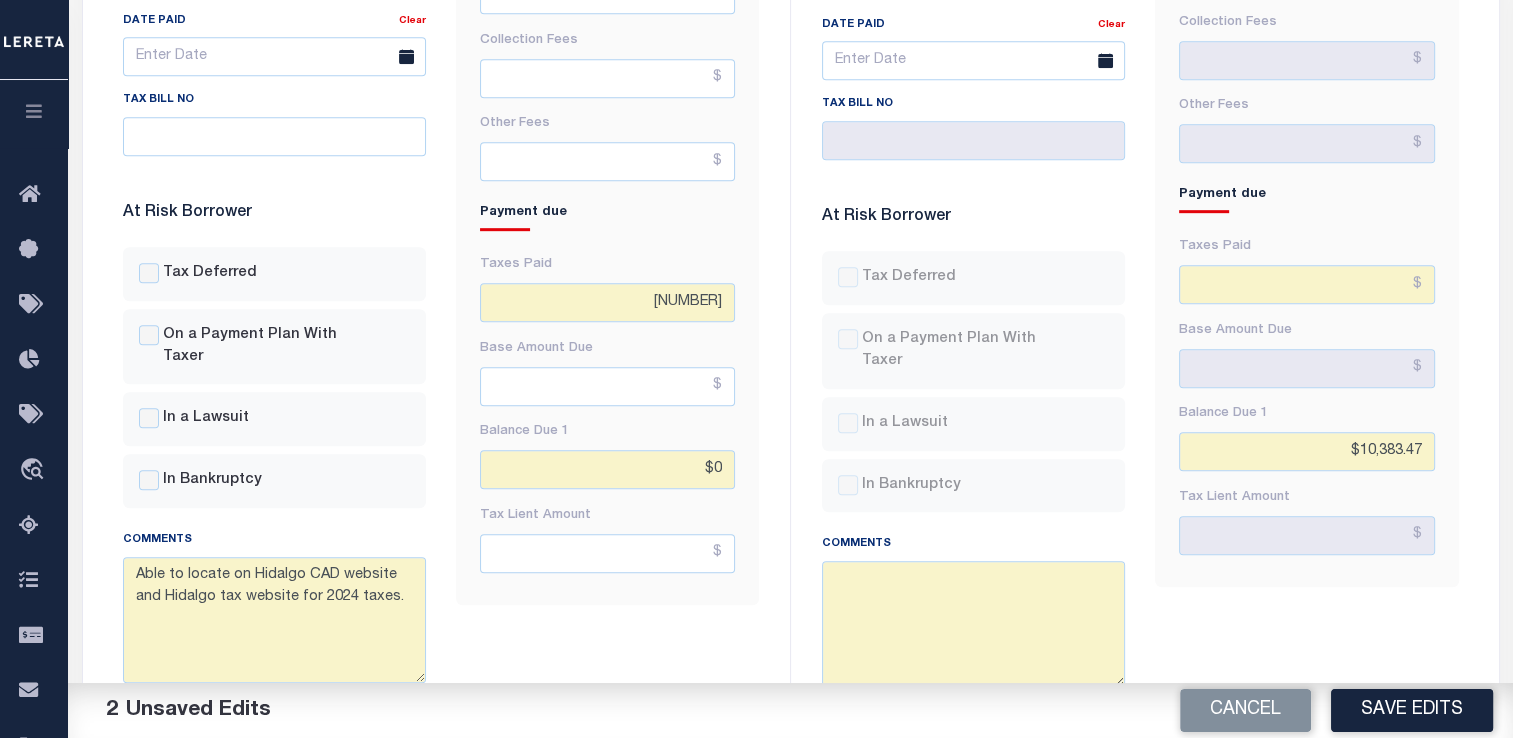 type on "$0.00" 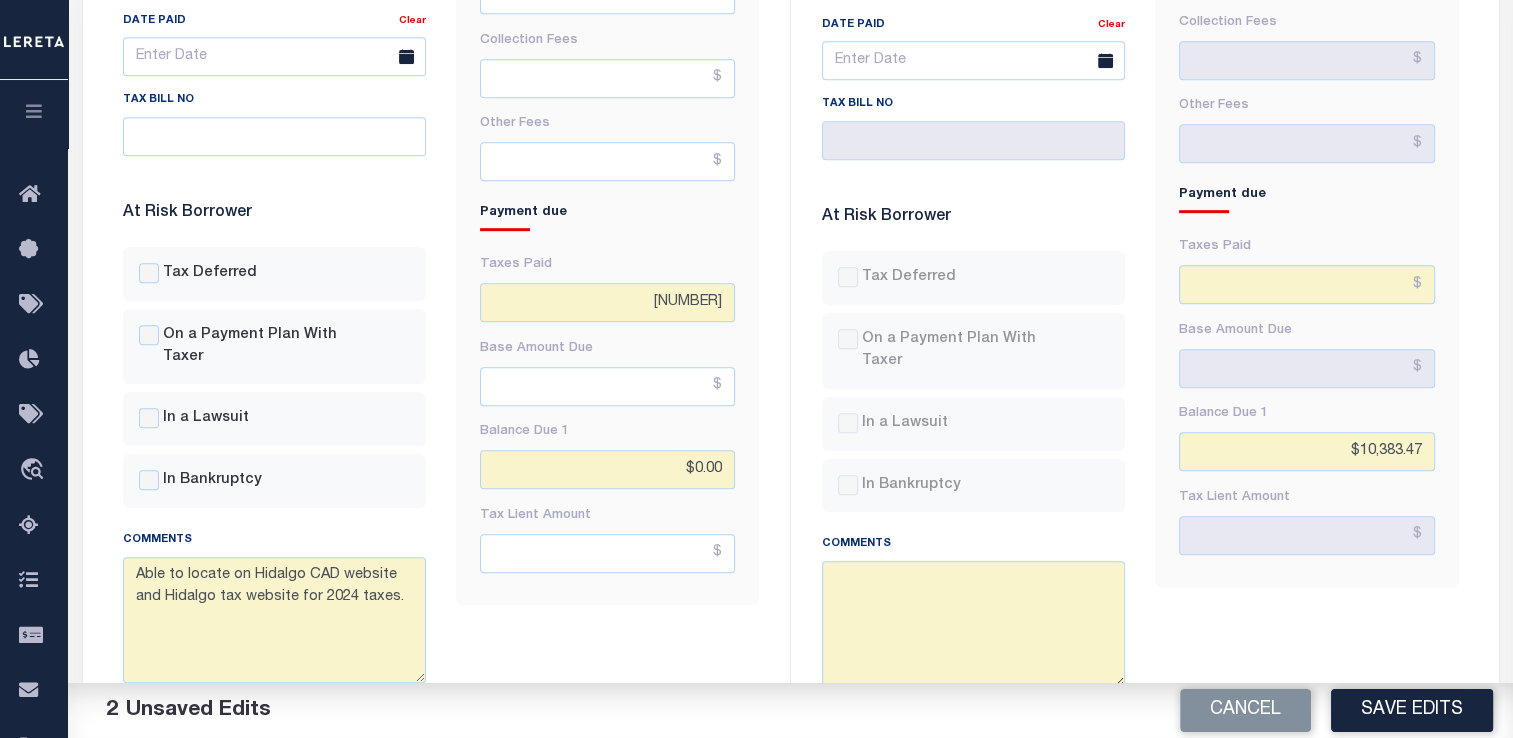 click on "Fees & Penalties
Base Amount
$9,354.49
Penalties
Interest
$1,028.98" at bounding box center (607, 162) 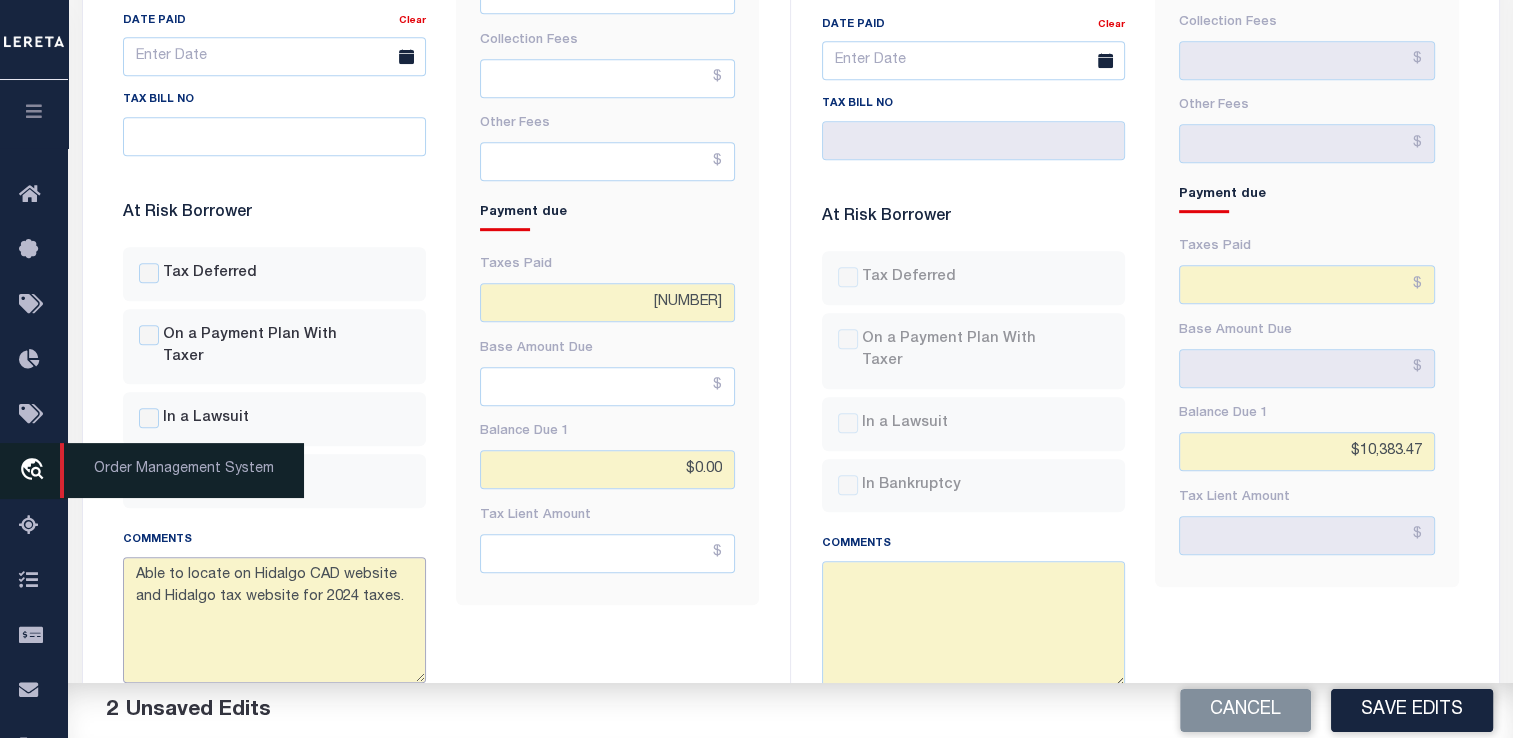 drag, startPoint x: 392, startPoint y: 632, endPoint x: 6, endPoint y: 496, distance: 409.25787 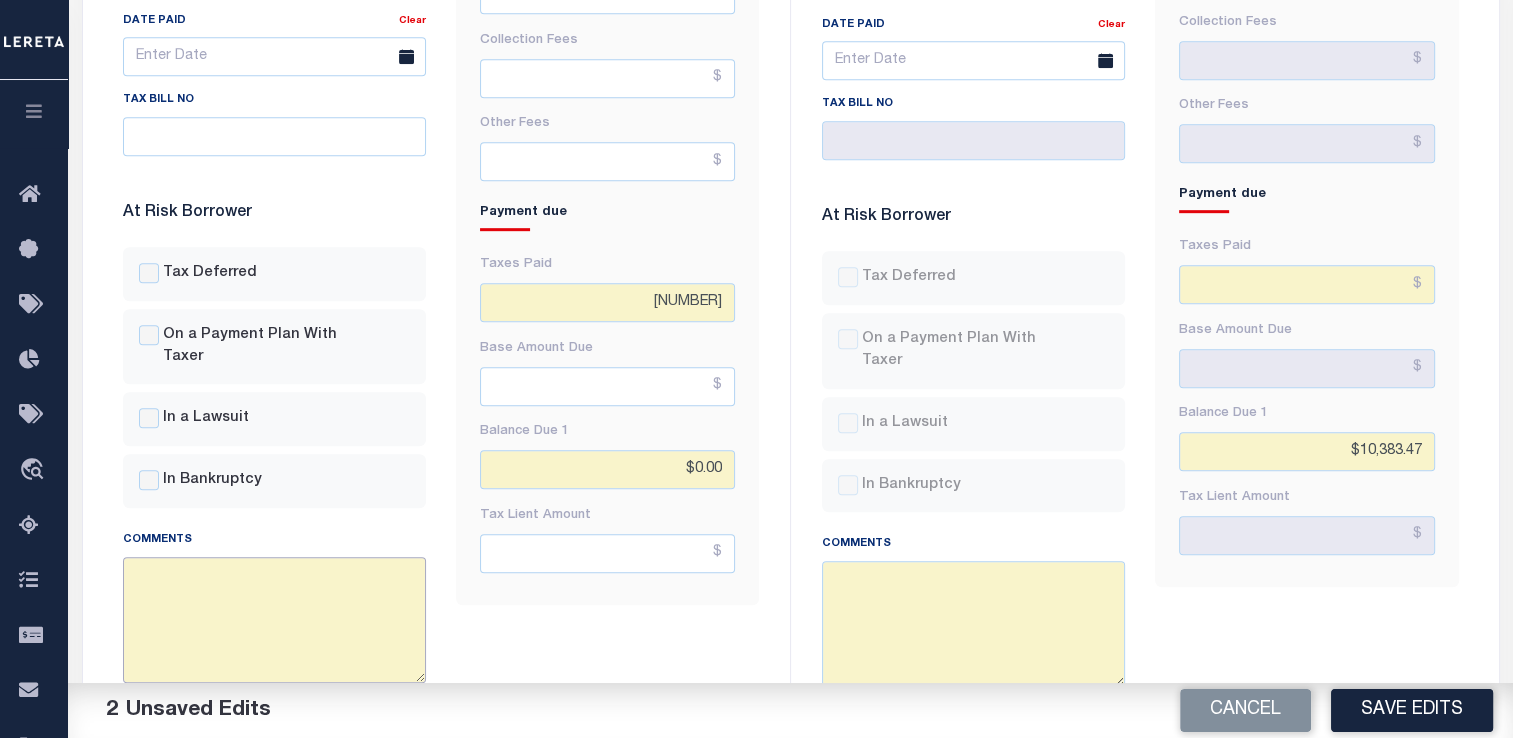 type 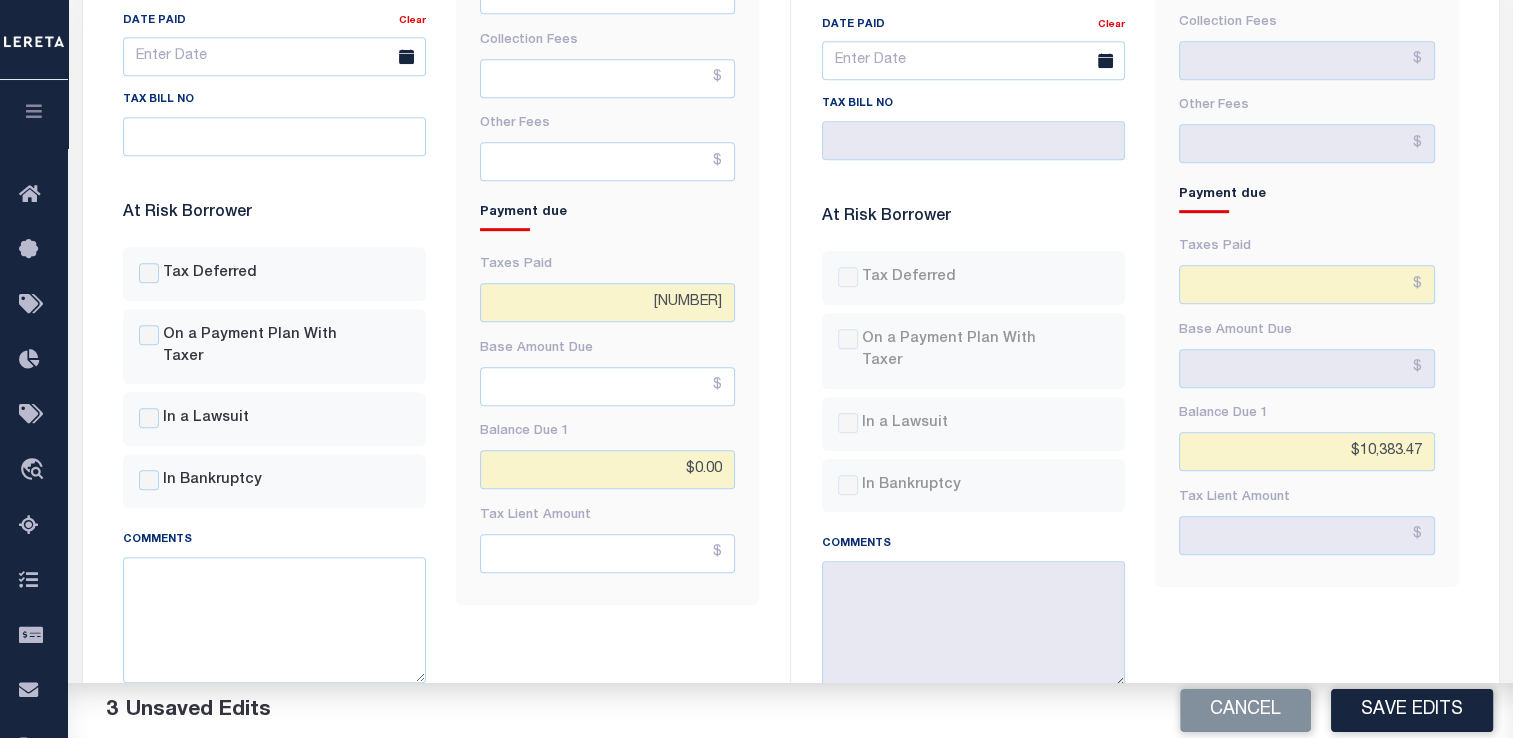 click on "Fees & Penalties
Base Amount
$9,354.49
Penalties
Interest
$1,028.98" at bounding box center [607, 162] 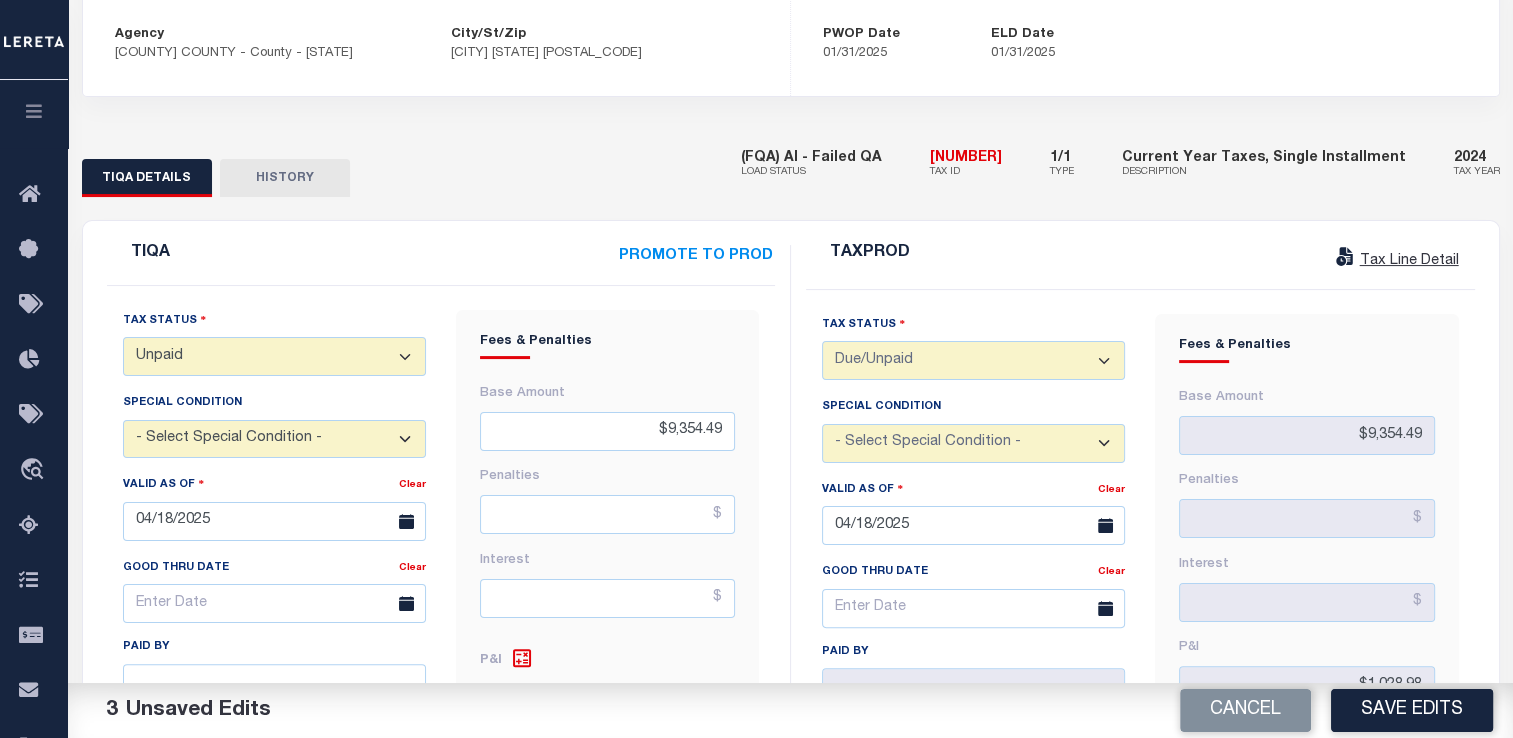 scroll, scrollTop: 428, scrollLeft: 0, axis: vertical 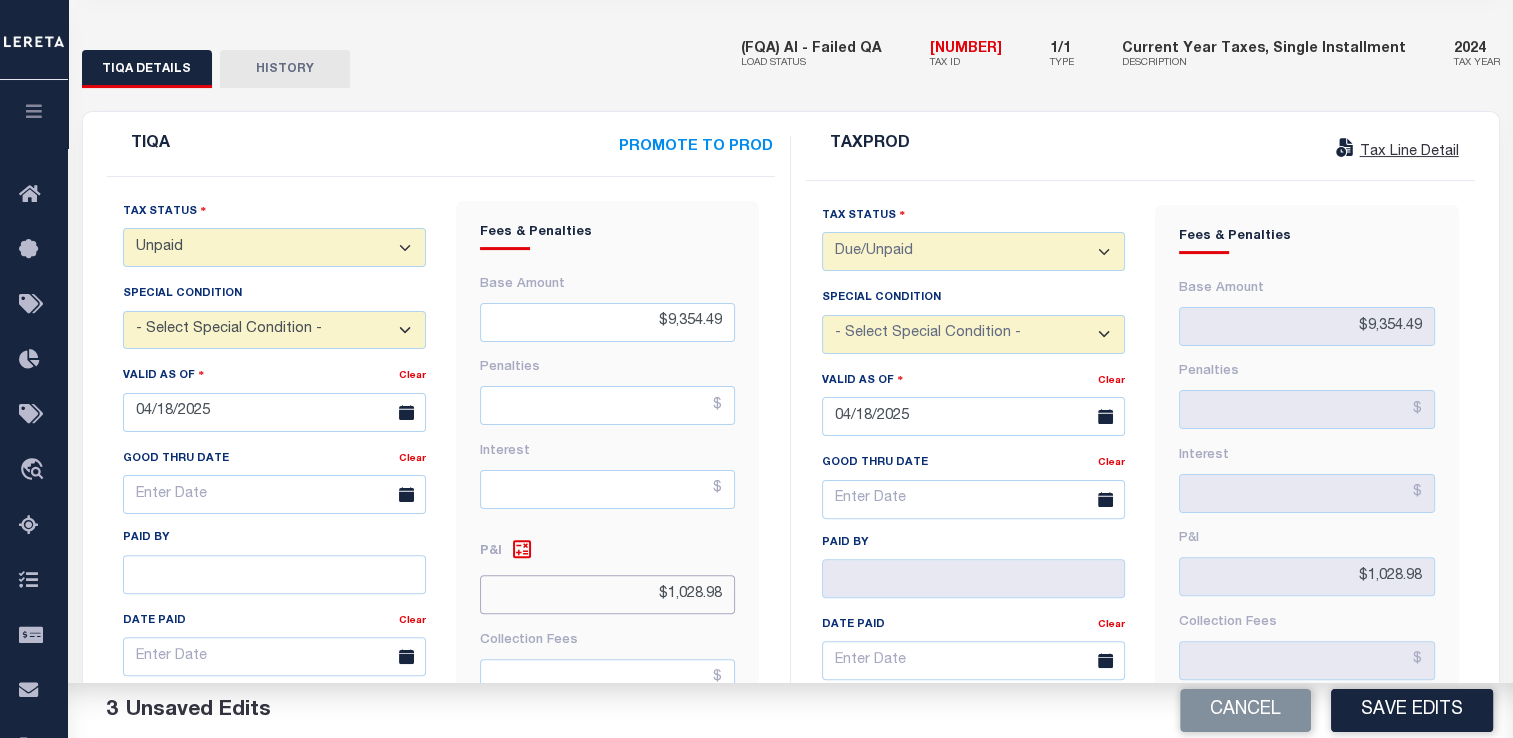 drag, startPoint x: 664, startPoint y: 594, endPoint x: 790, endPoint y: 602, distance: 126.253716 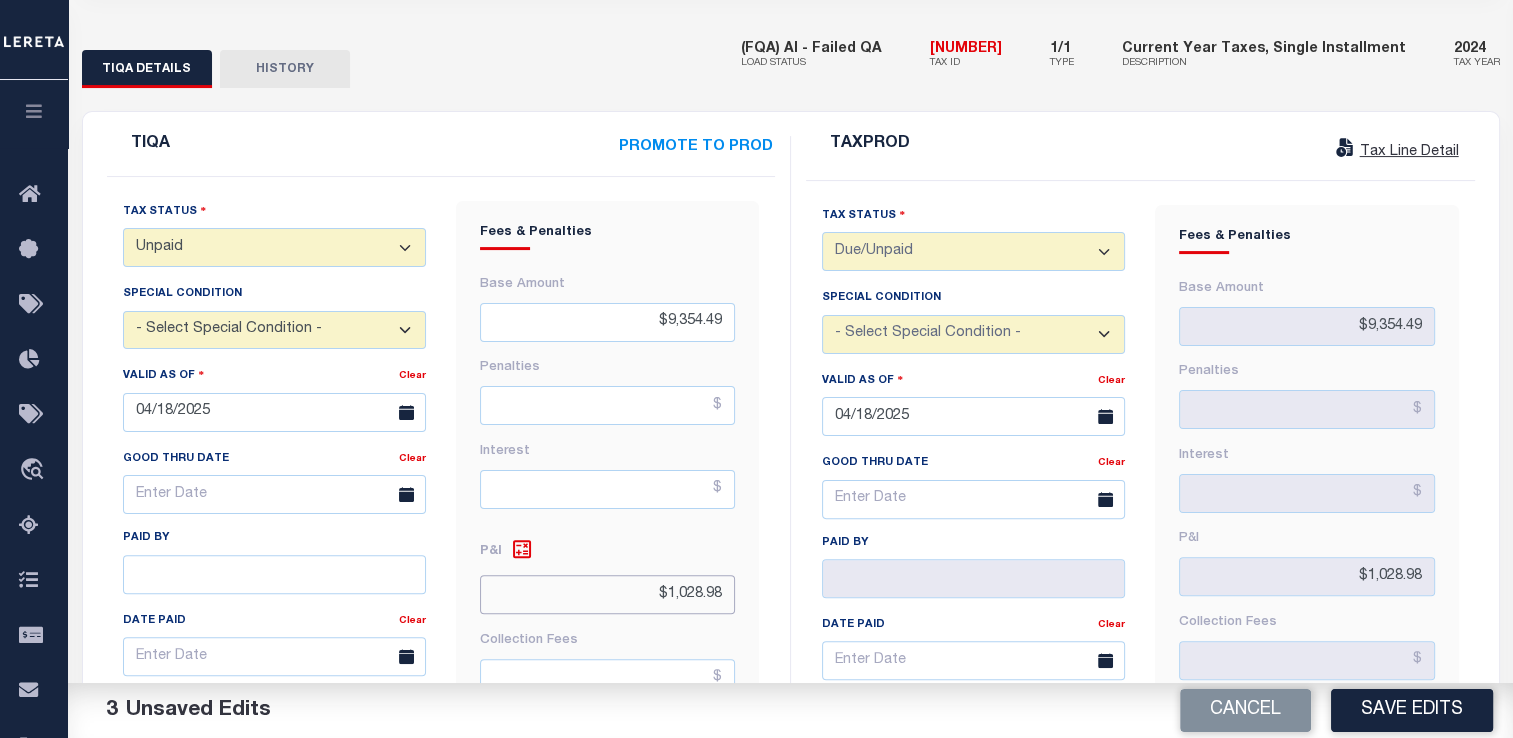 click on "TIQA
PROMOTE TO PROD
Tax Status
- Select Status Code -
Open
Due/Unpaid
Paid
Incomplete
No Tax Due
Internal Refund Processed
New
Unpaid
Special Condition
BANKRUPTCY" at bounding box center [791, 744] 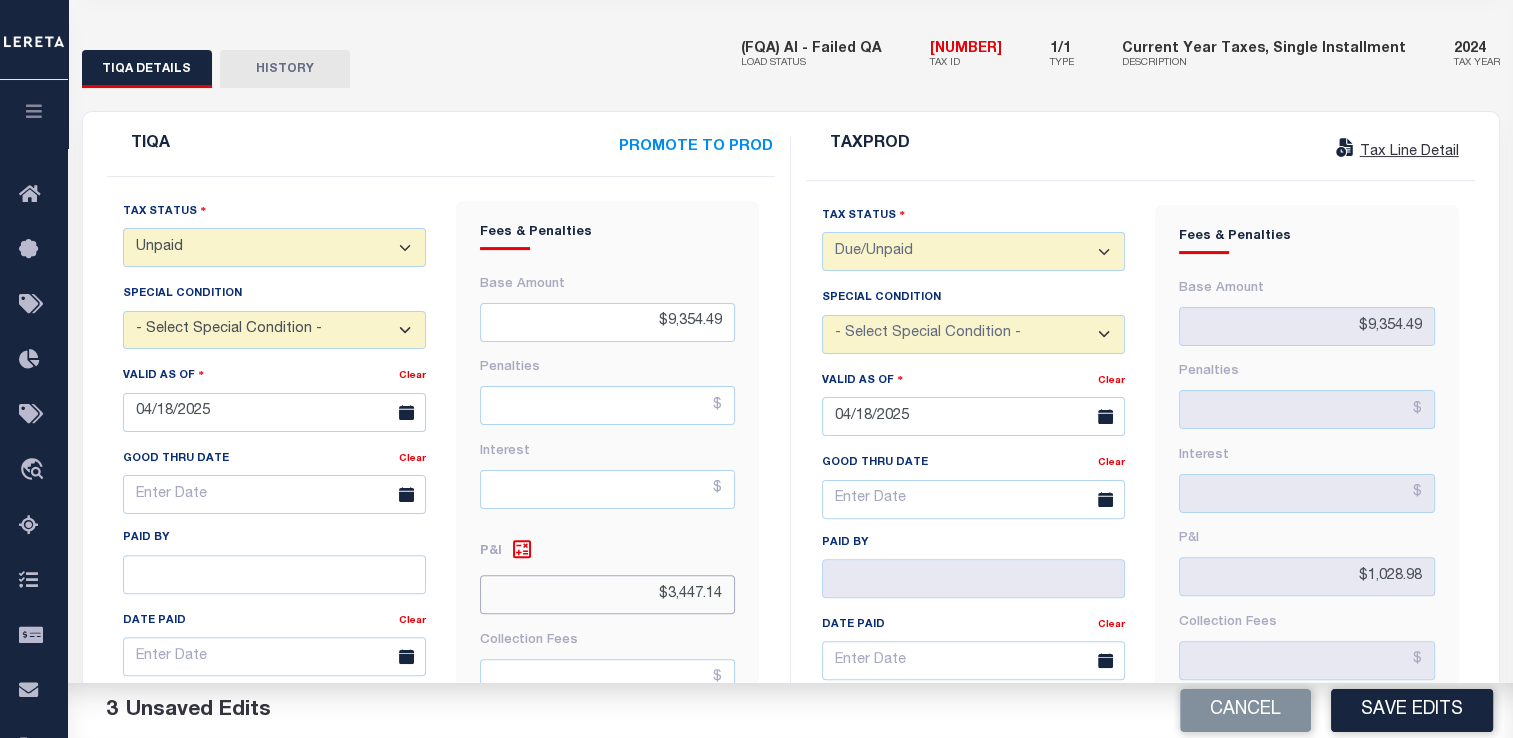 type on "$3,447.14" 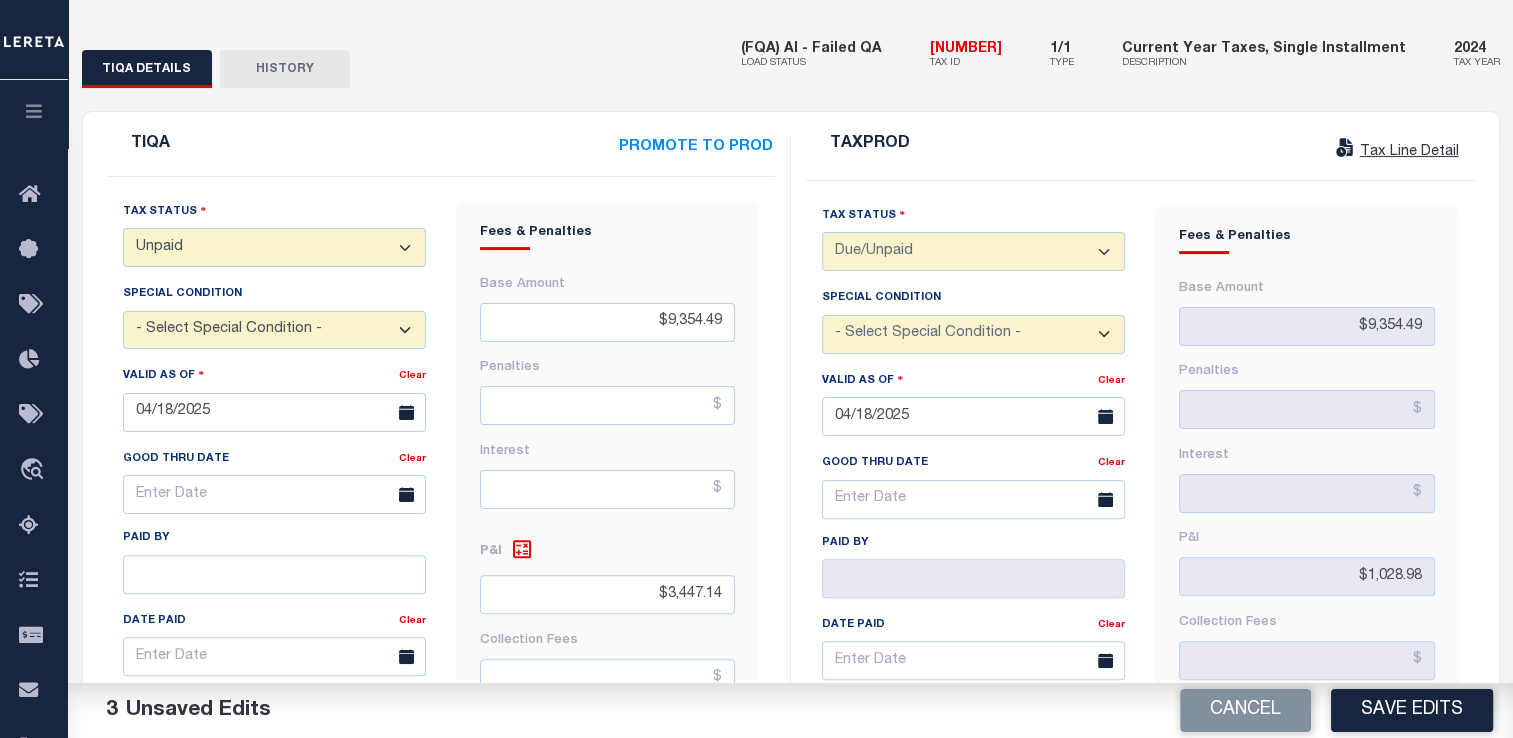 click on "TAXPROD
Tax Line Detail
Tax Status
- Select Status Code -
Open
Due/Unpaid
Paid
Incomplete
No Tax Due
Internal Refund Processed
New
Due/Unpaid
Special Condition" at bounding box center [1140, 744] 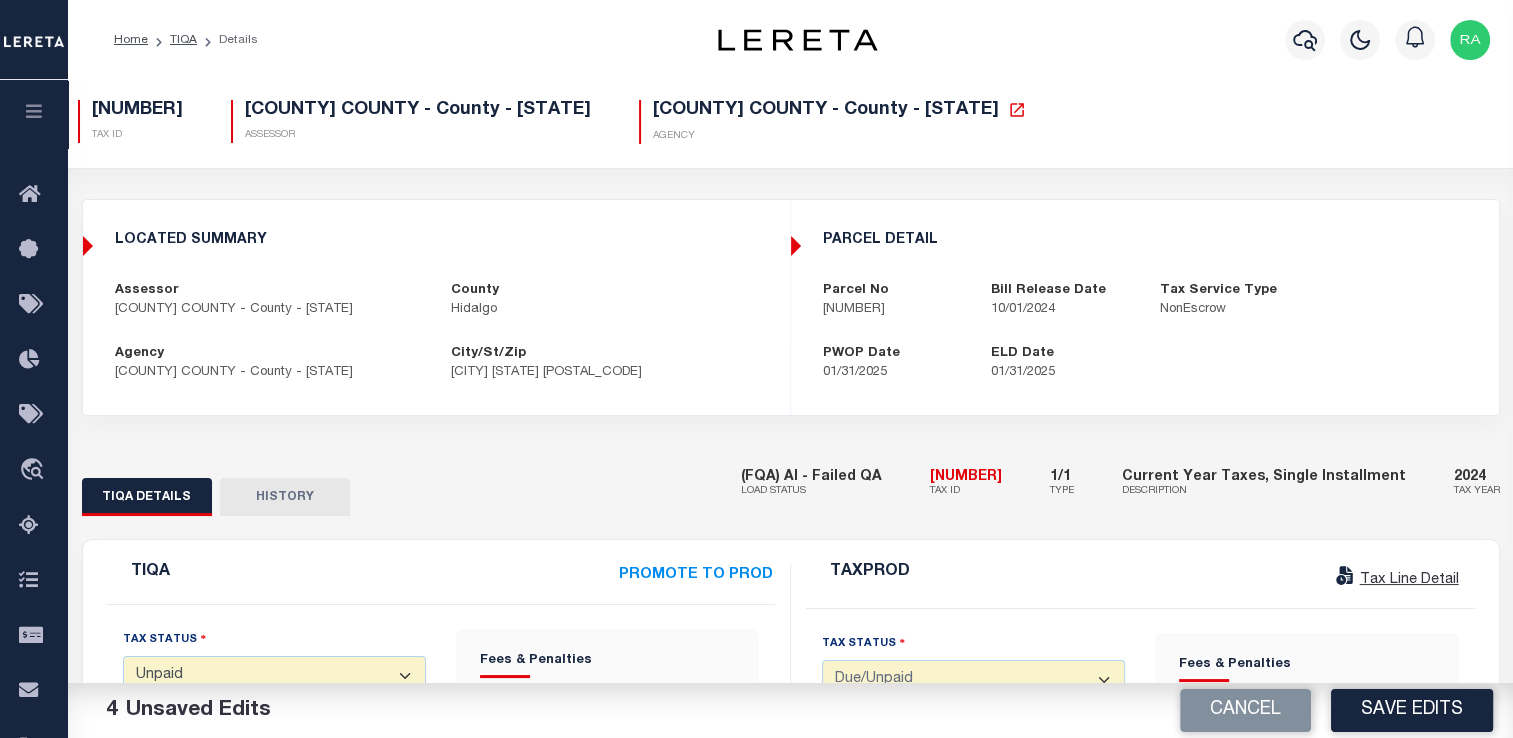 scroll, scrollTop: 334, scrollLeft: 0, axis: vertical 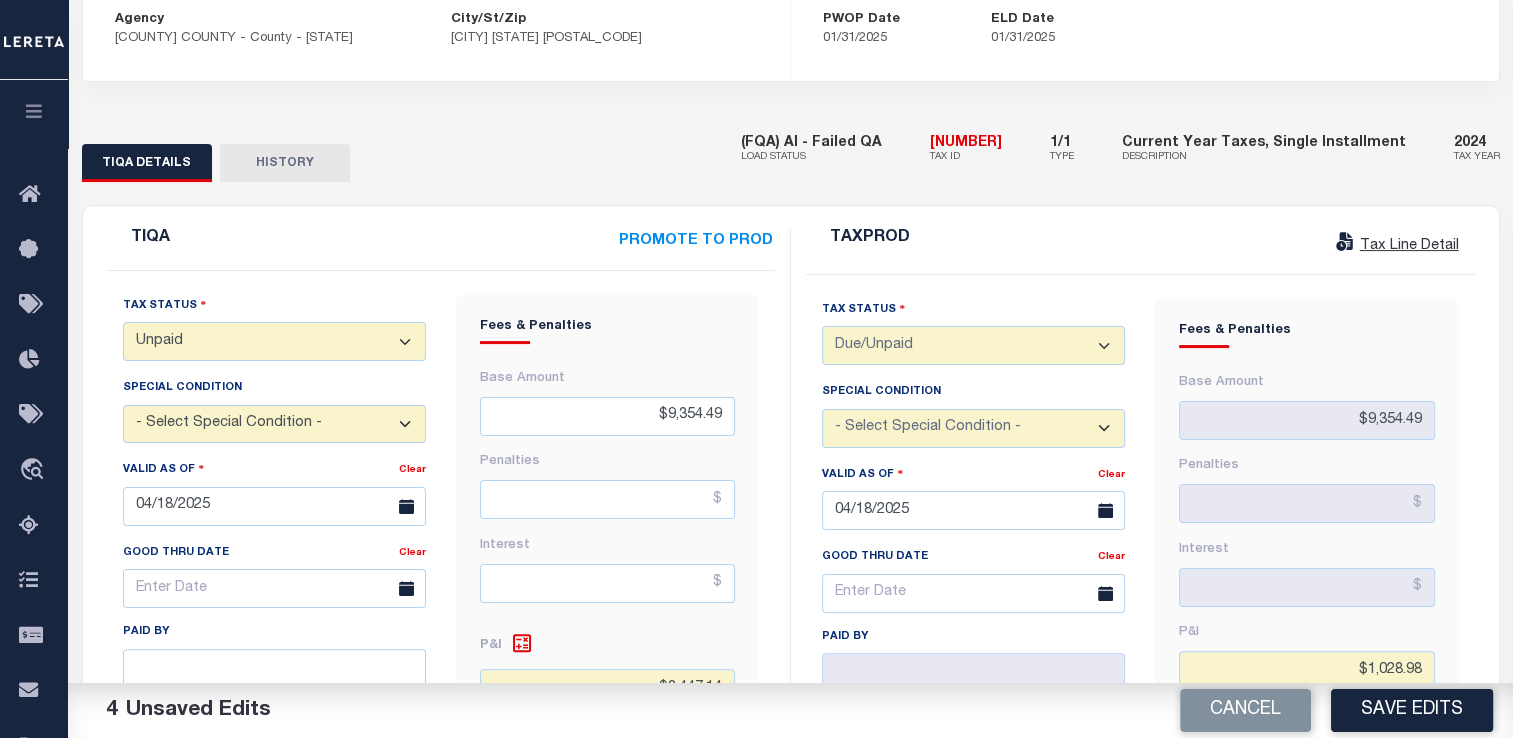 click on "- Select Status Code -
Open
Due/Unpaid
Paid
Incomplete
No Tax Due
Internal Refund Processed
New
Unpaid" at bounding box center (274, 341) 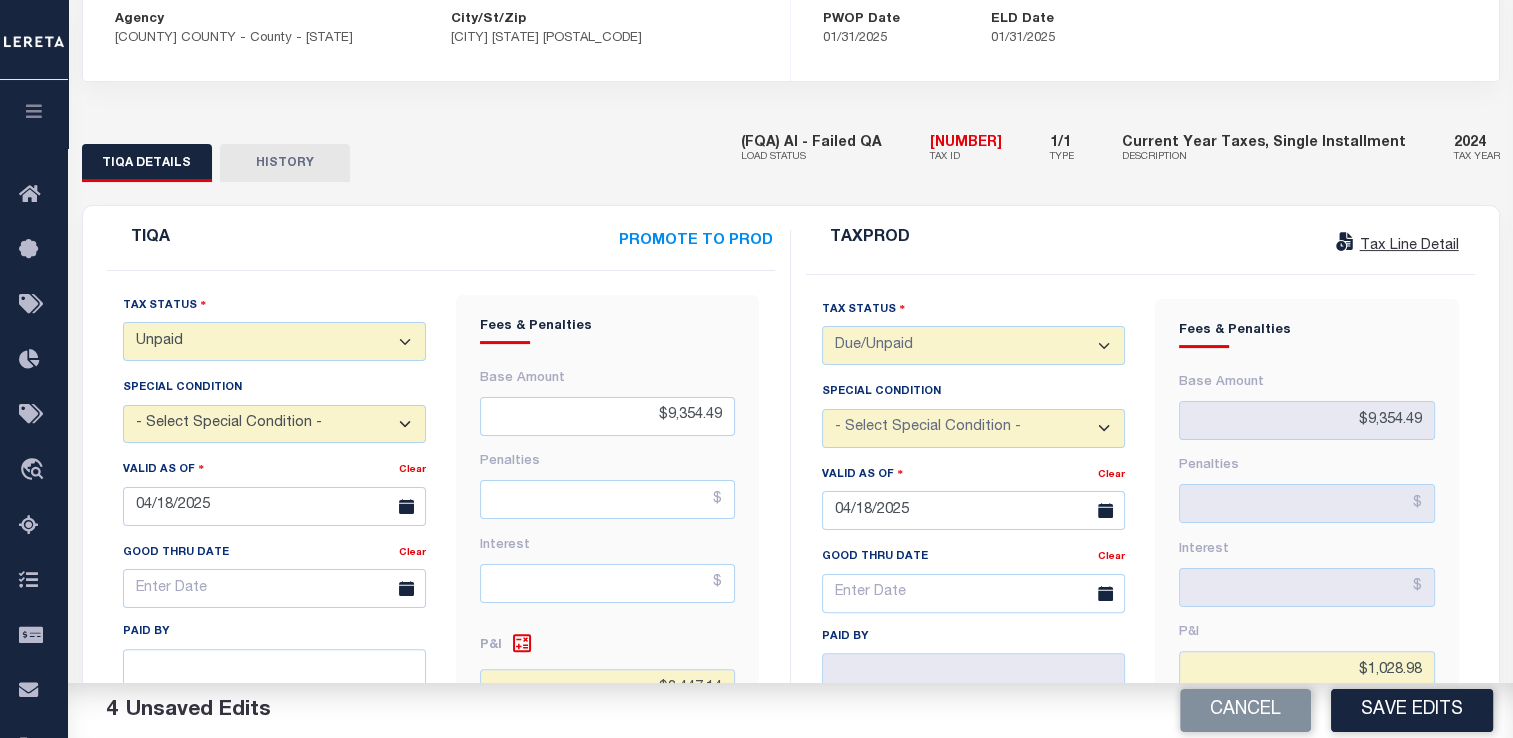 select on "PYD" 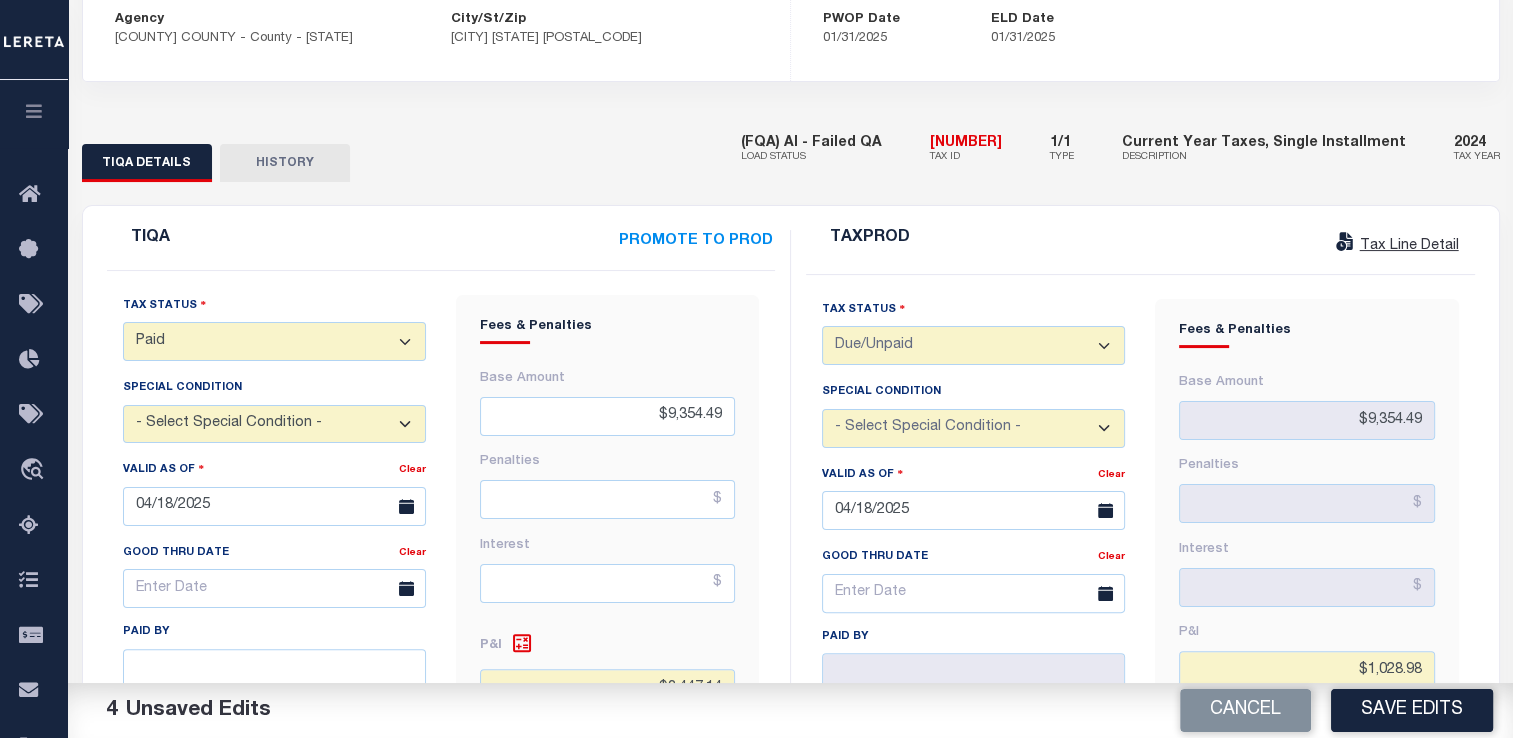 click on "- Select Status Code -
Open
Due/Unpaid
Paid
Incomplete
No Tax Due
Internal Refund Processed
New
Unpaid" at bounding box center (274, 341) 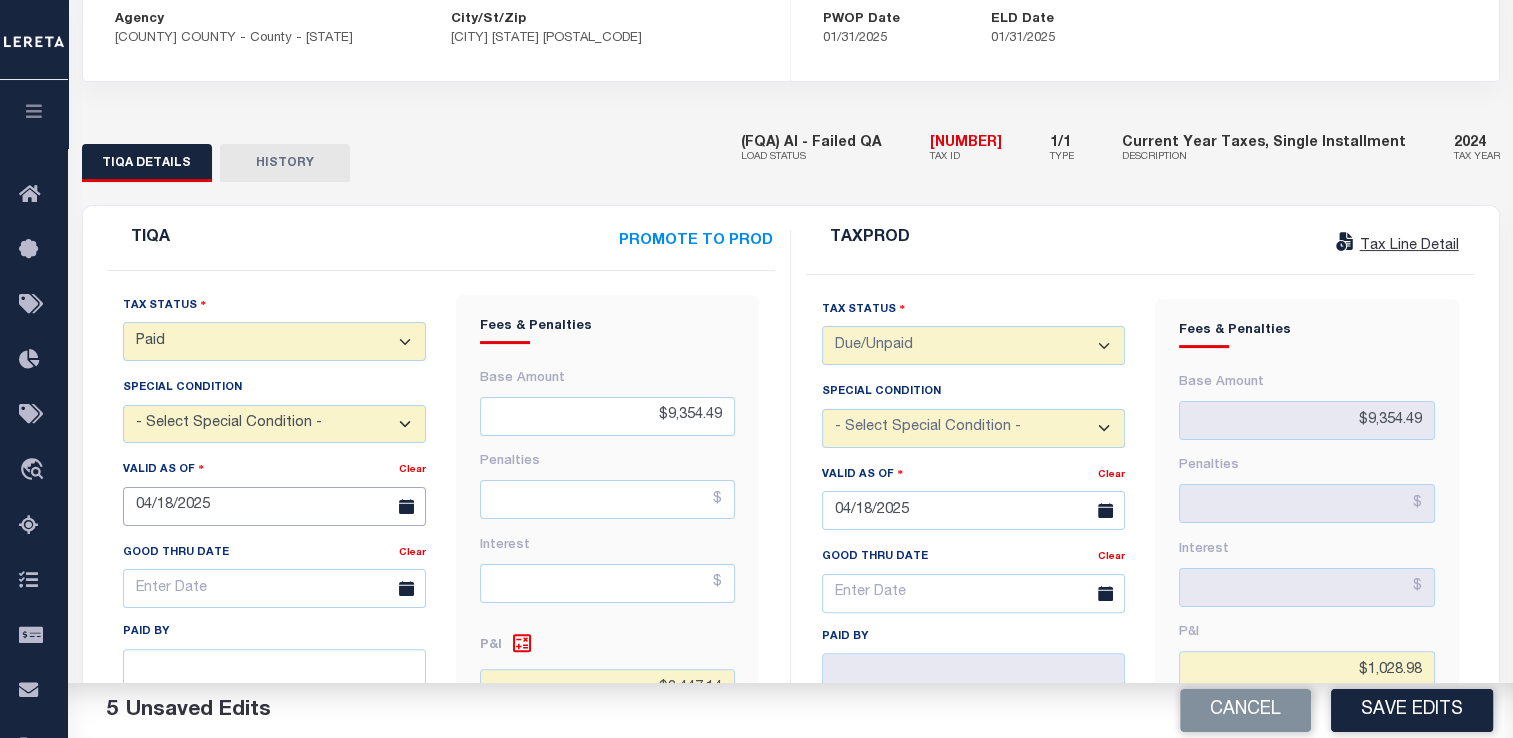 click on "04/18/2025" at bounding box center [274, 506] 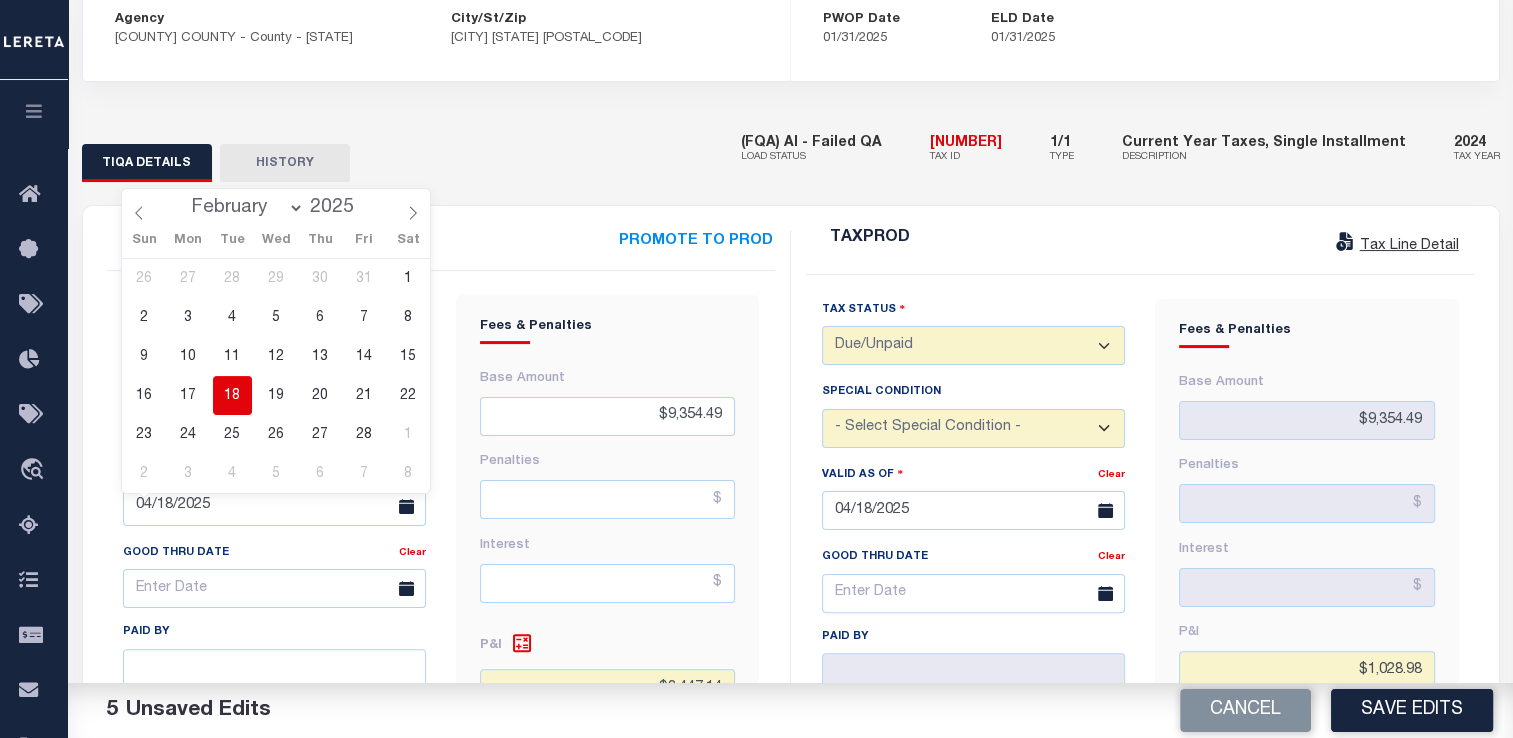 click on "January February March April May June July August September October November December" at bounding box center [243, 208] 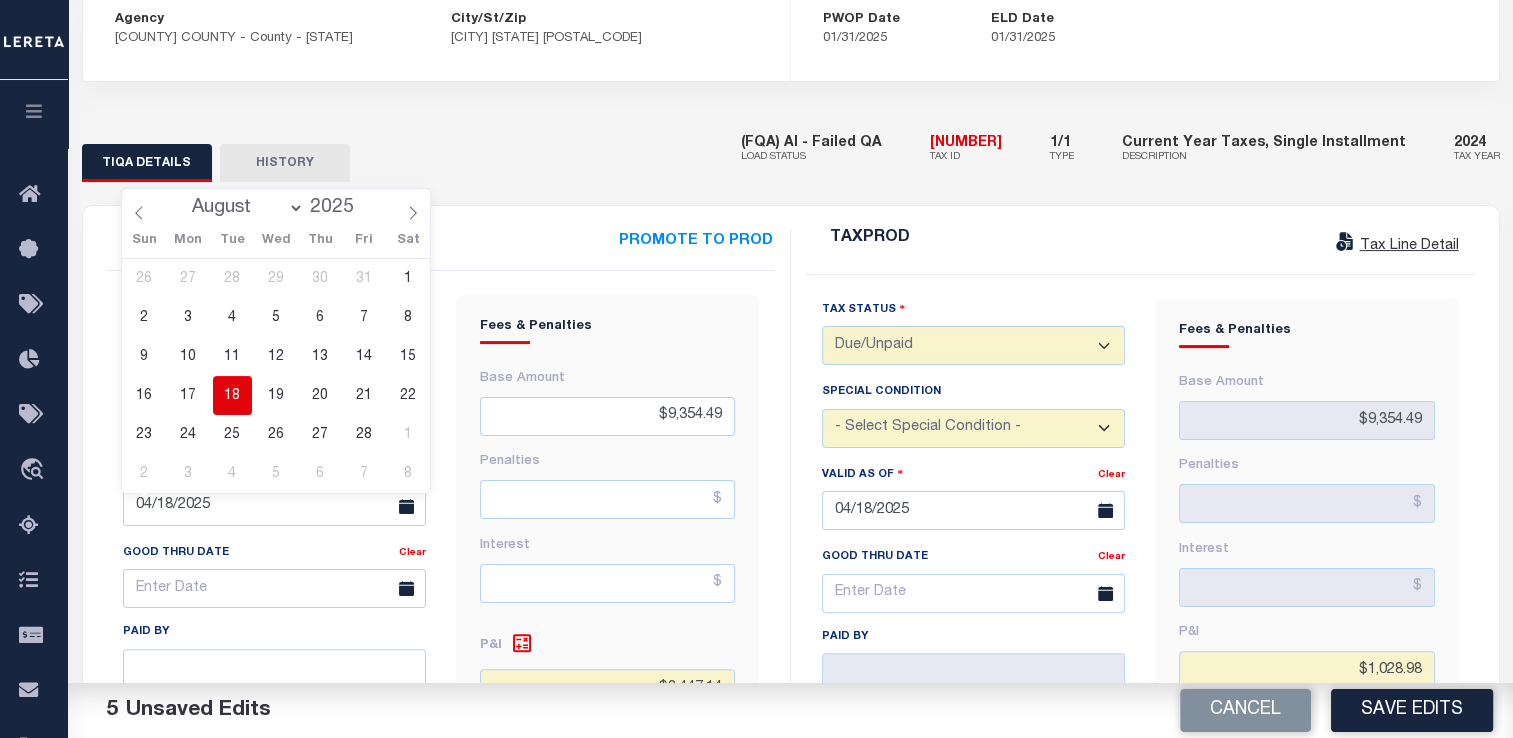 click on "January February March April May June July August September October November December" at bounding box center [243, 208] 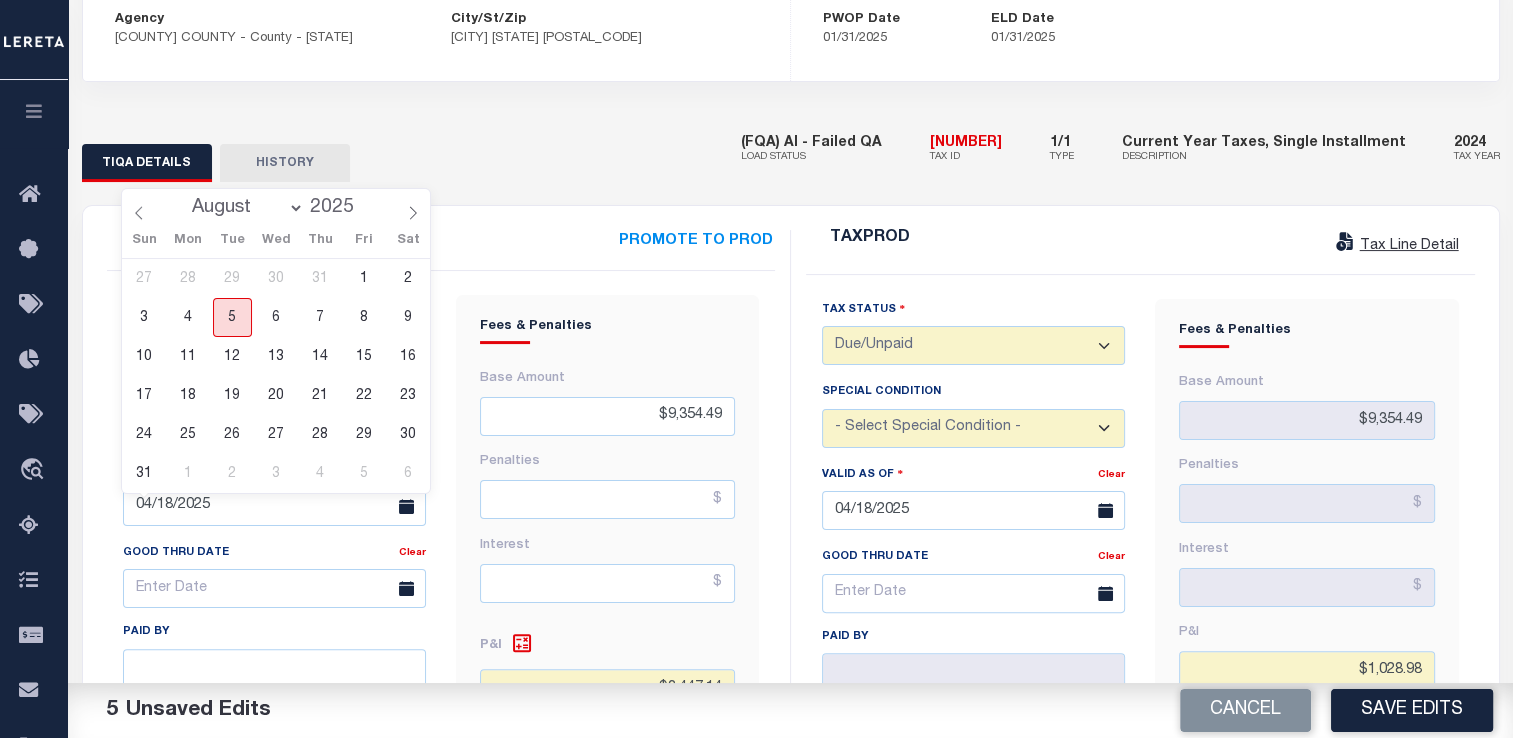 click on "5" at bounding box center [232, 317] 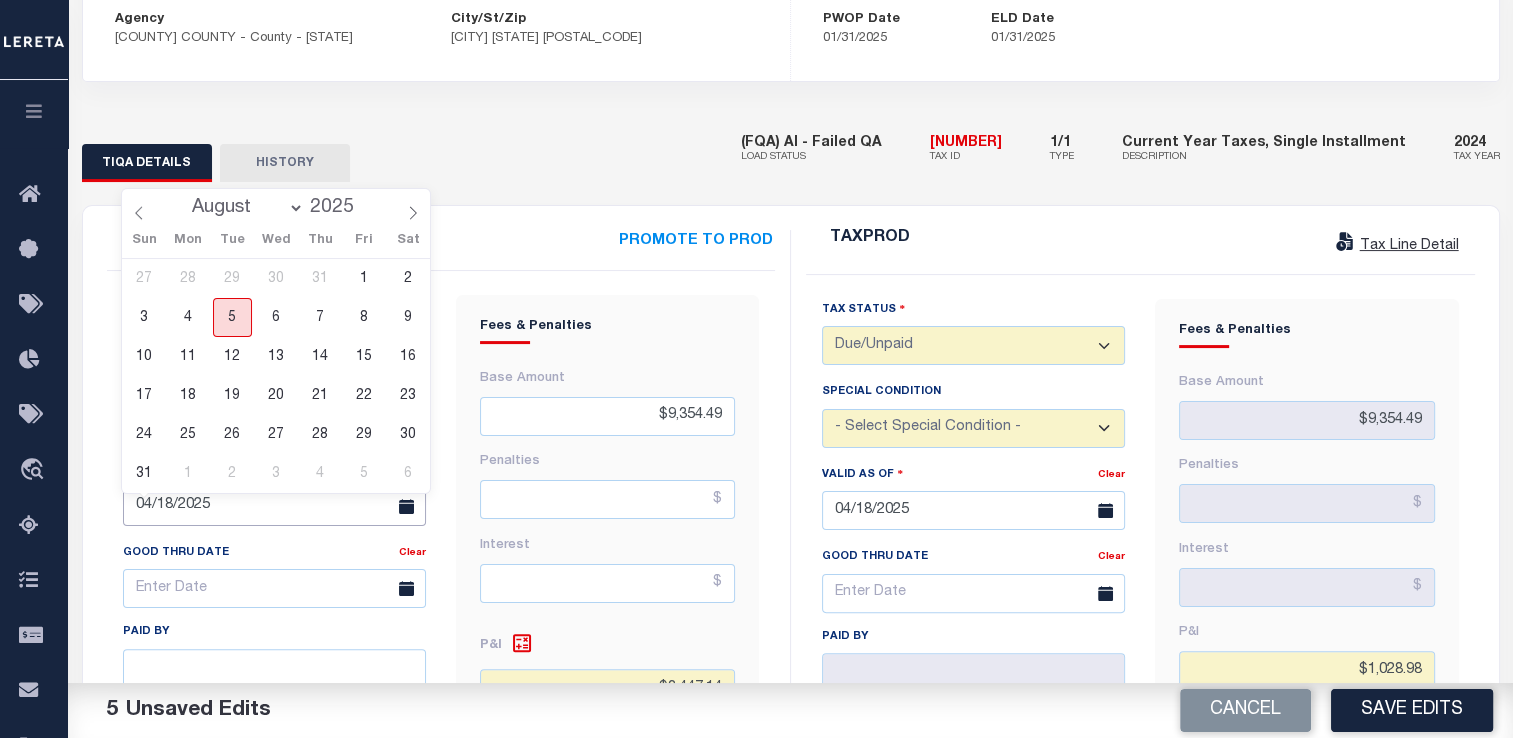 type on "08/05/2025" 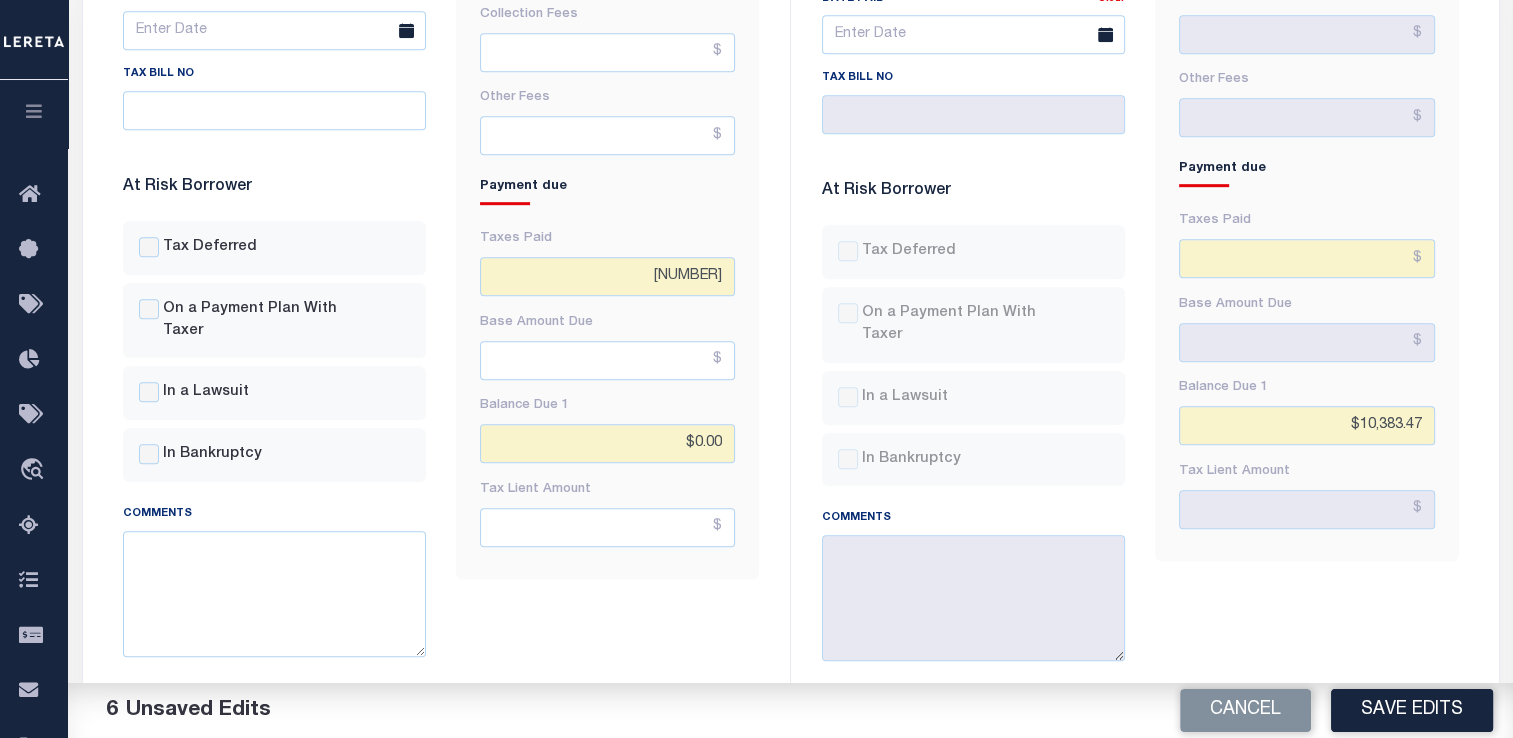scroll, scrollTop: 1228, scrollLeft: 0, axis: vertical 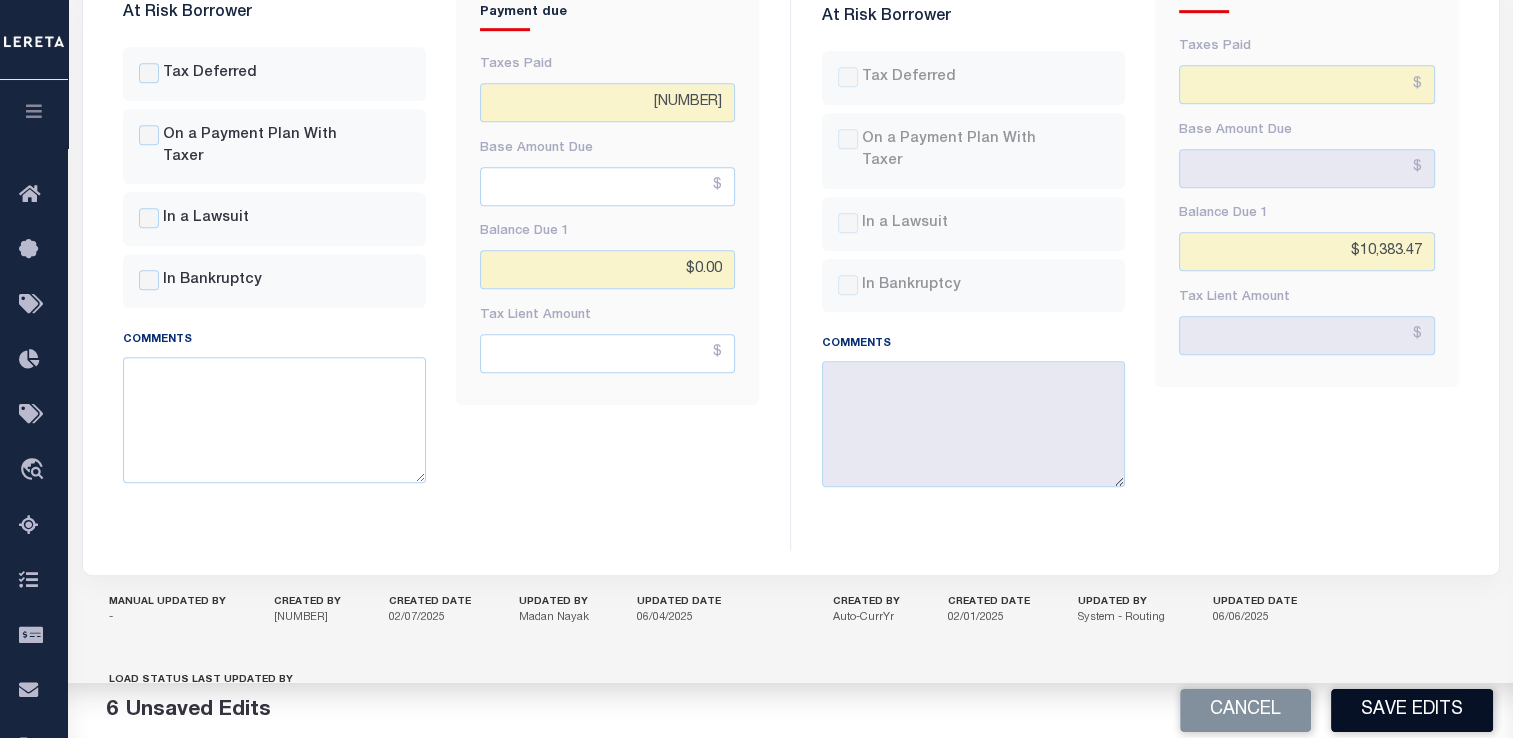 click on "Save Edits" at bounding box center (1412, 710) 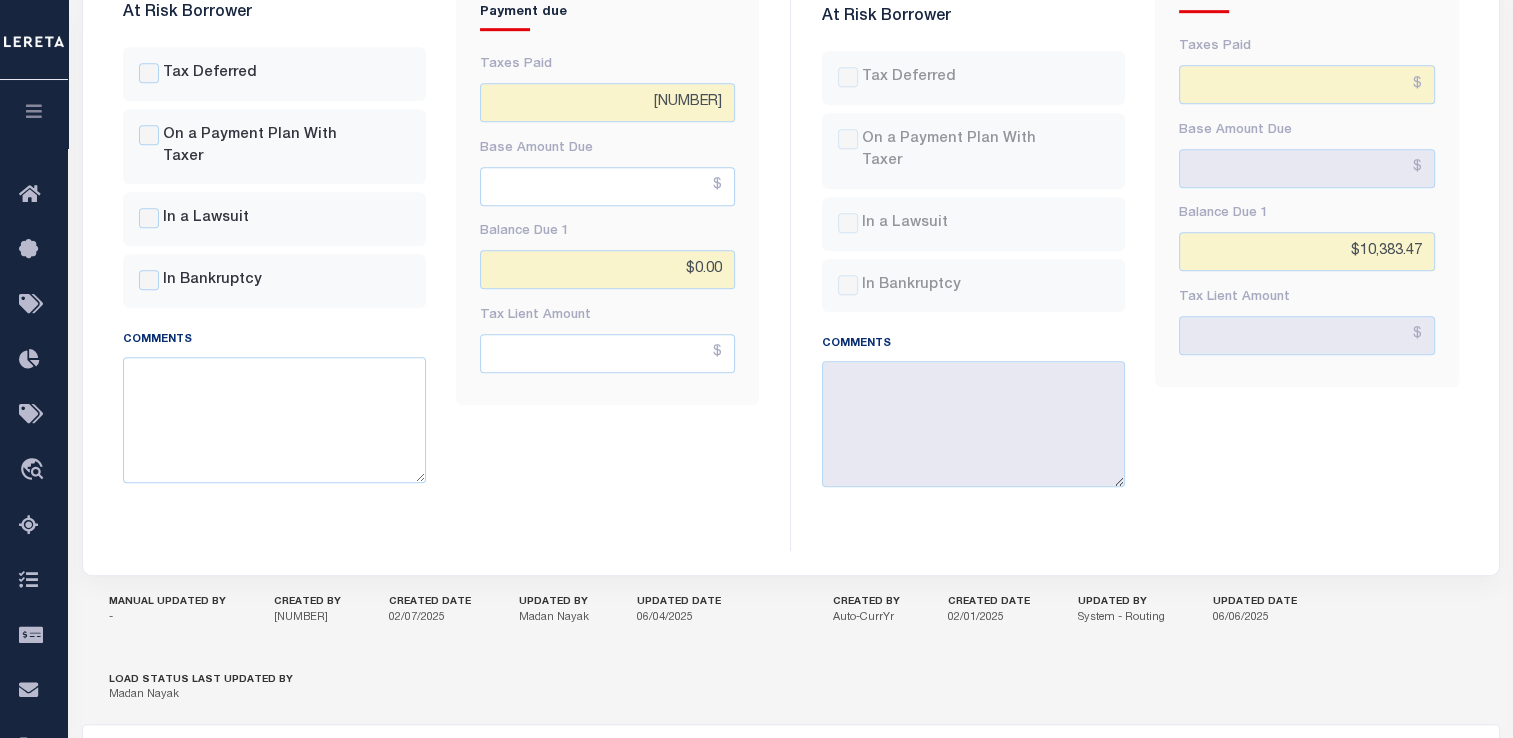 drag, startPoint x: 0, startPoint y: 0, endPoint x: 444, endPoint y: 262, distance: 515.5386 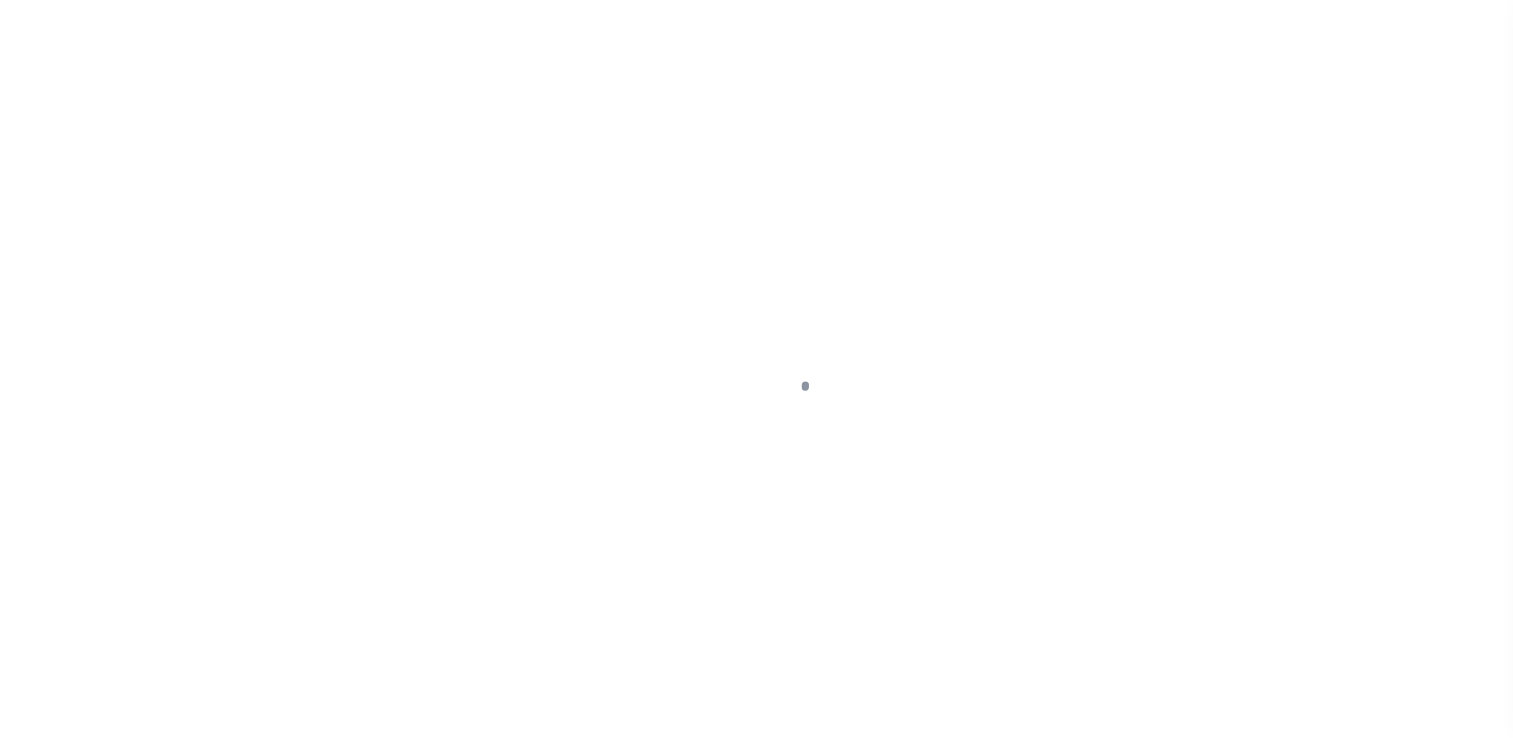 scroll, scrollTop: 0, scrollLeft: 0, axis: both 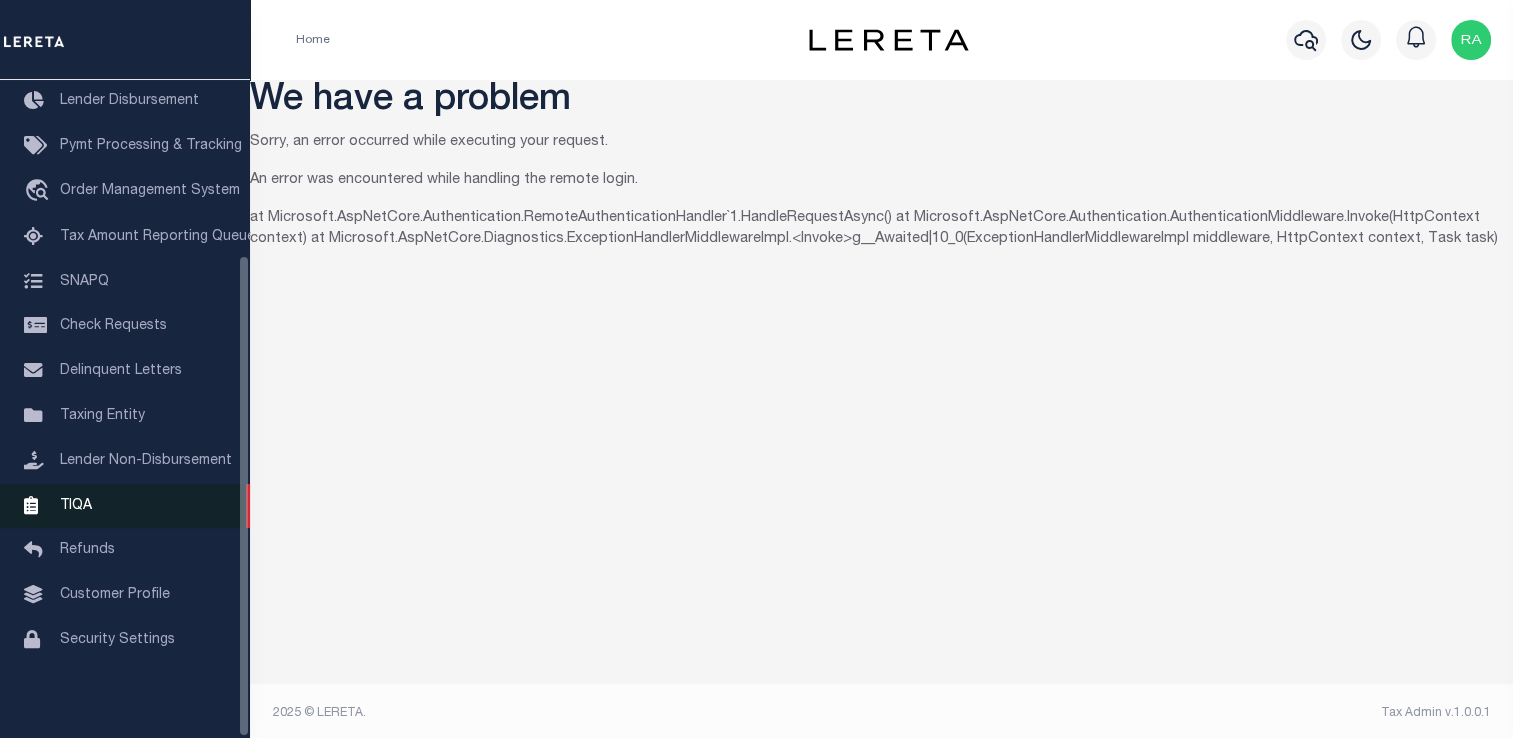 click on "TIQA" at bounding box center [125, 506] 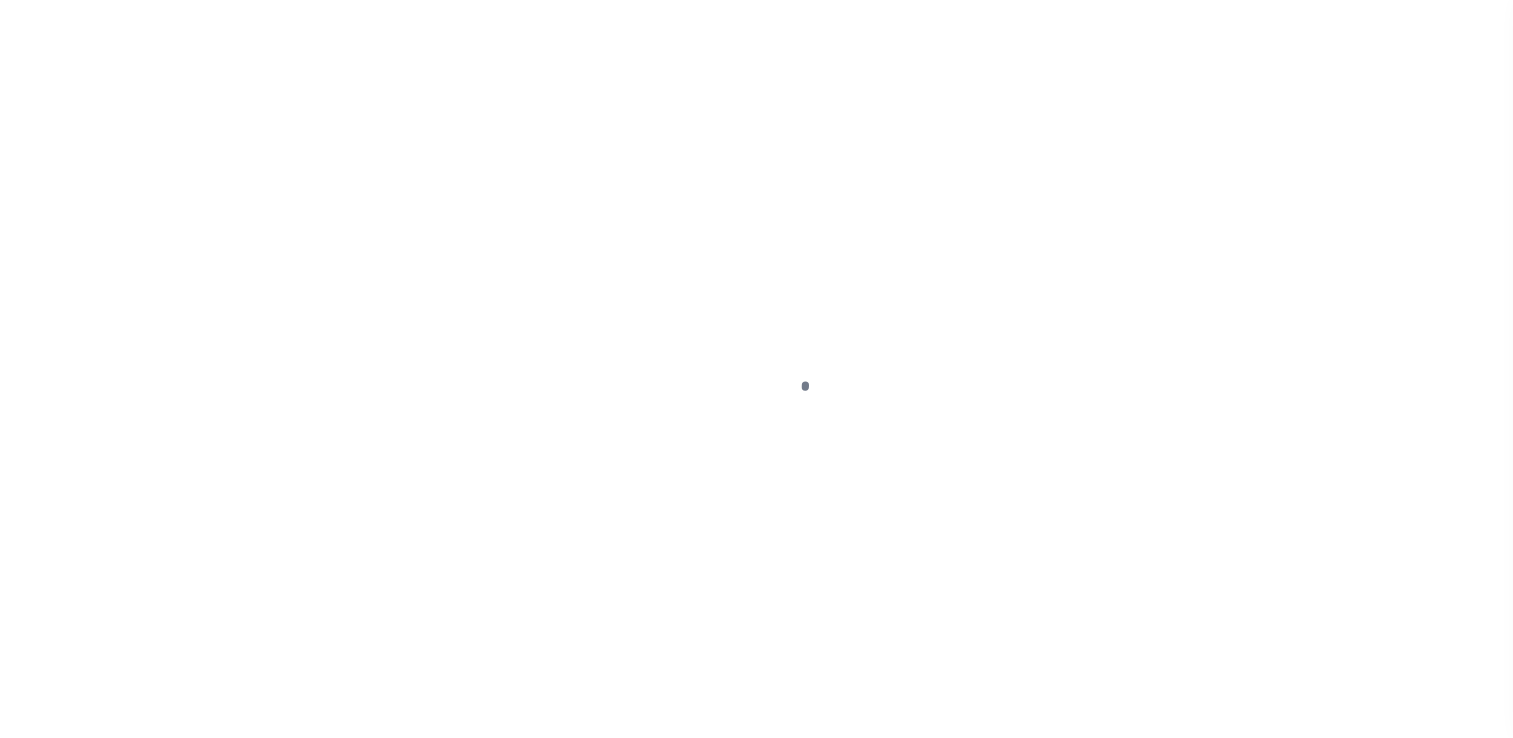 scroll, scrollTop: 0, scrollLeft: 0, axis: both 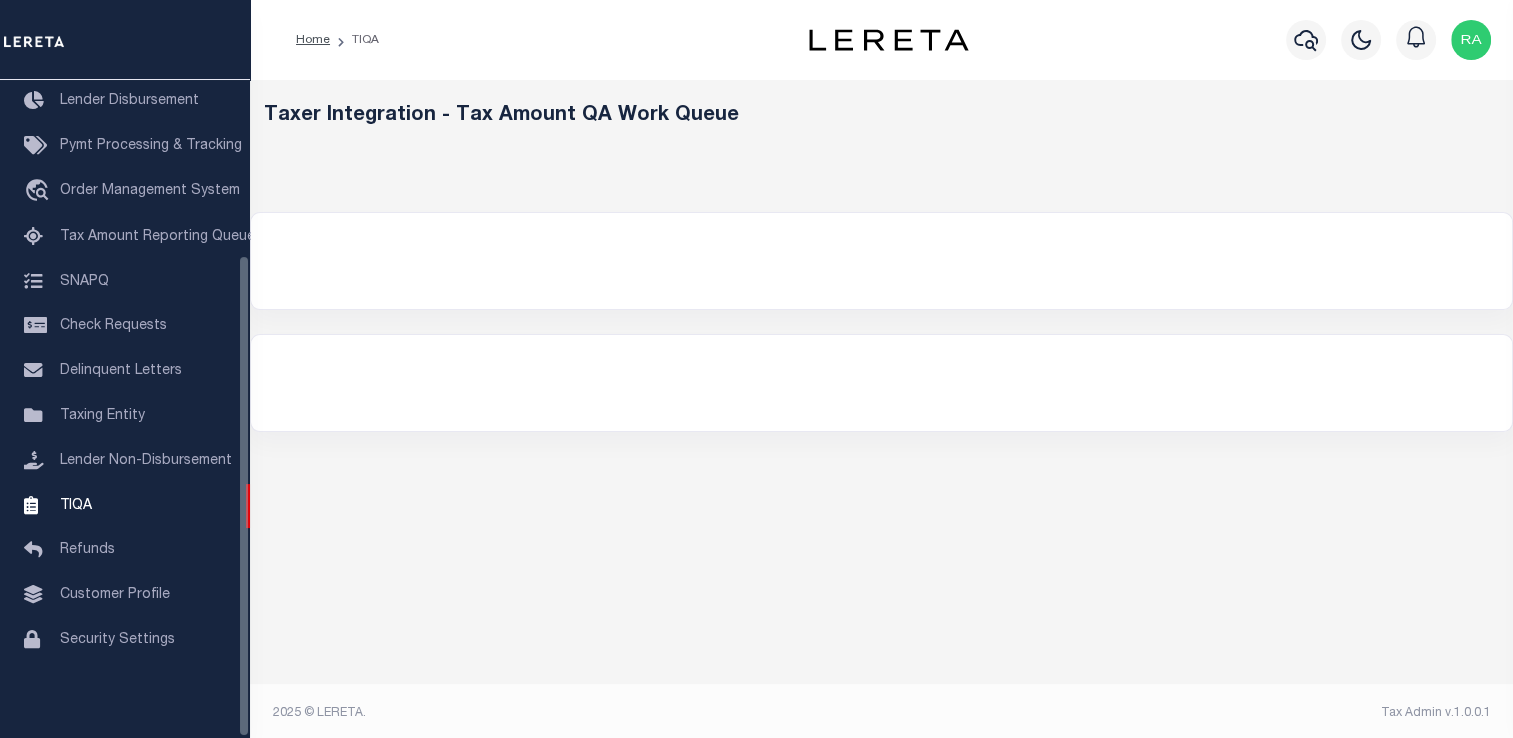 select on "2000" 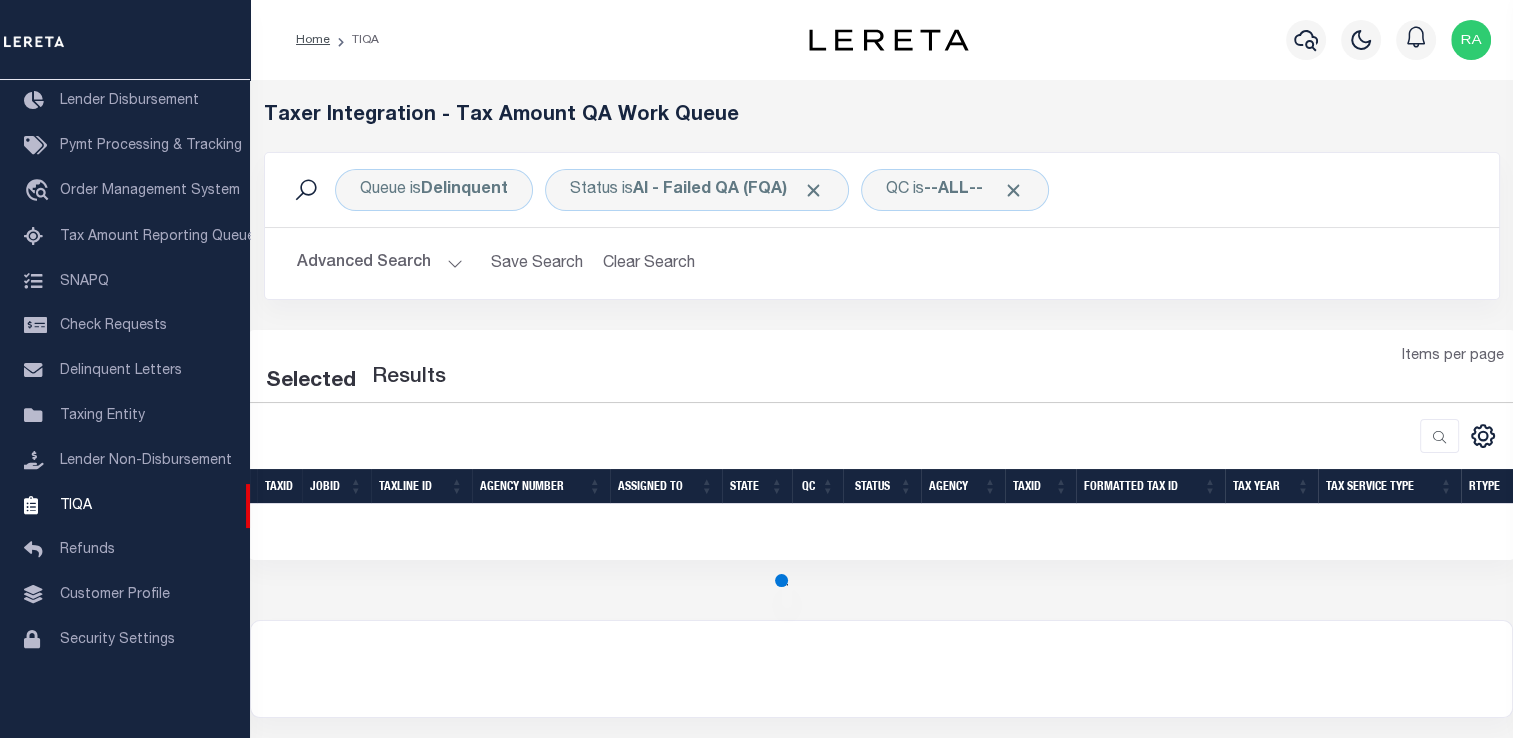 scroll, scrollTop: 123, scrollLeft: 0, axis: vertical 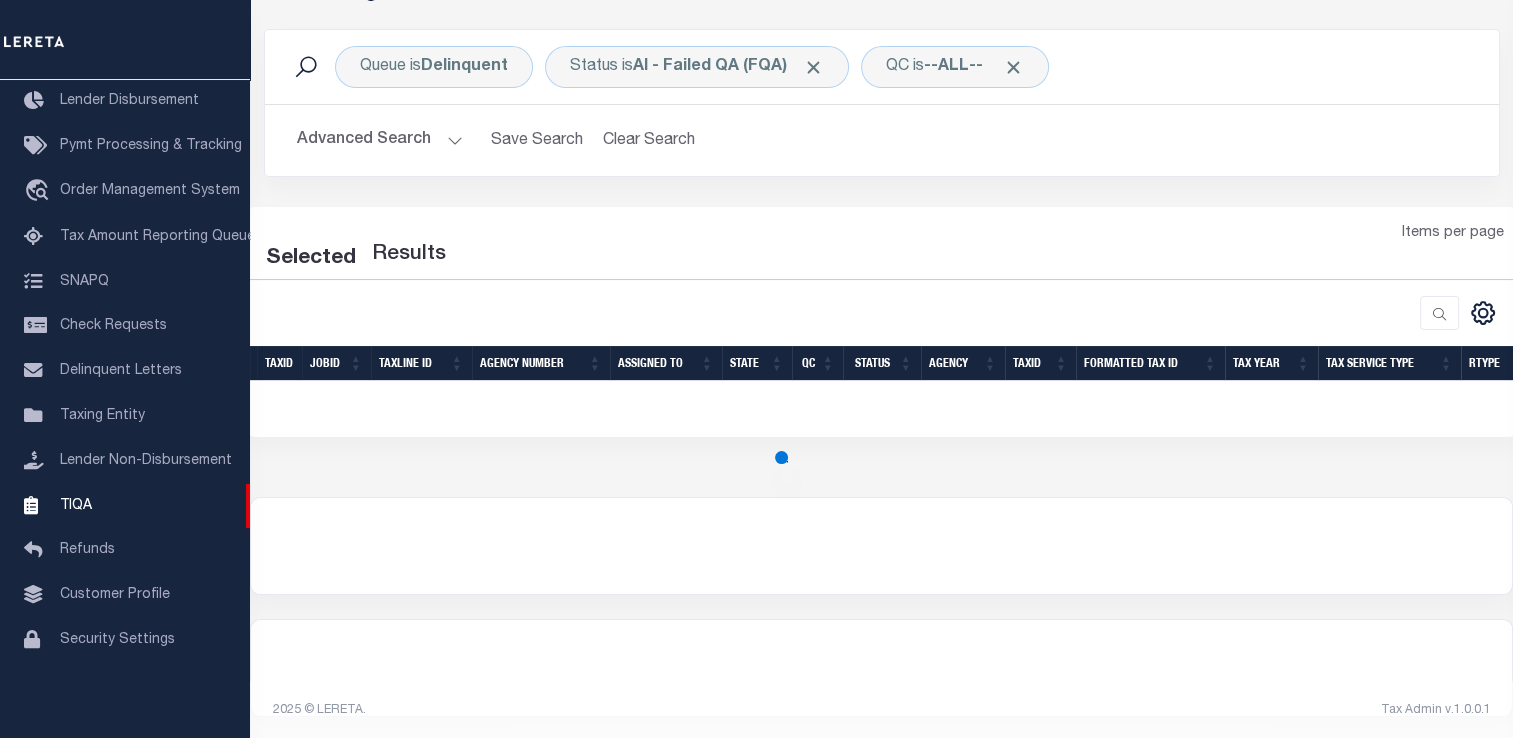select on "2000" 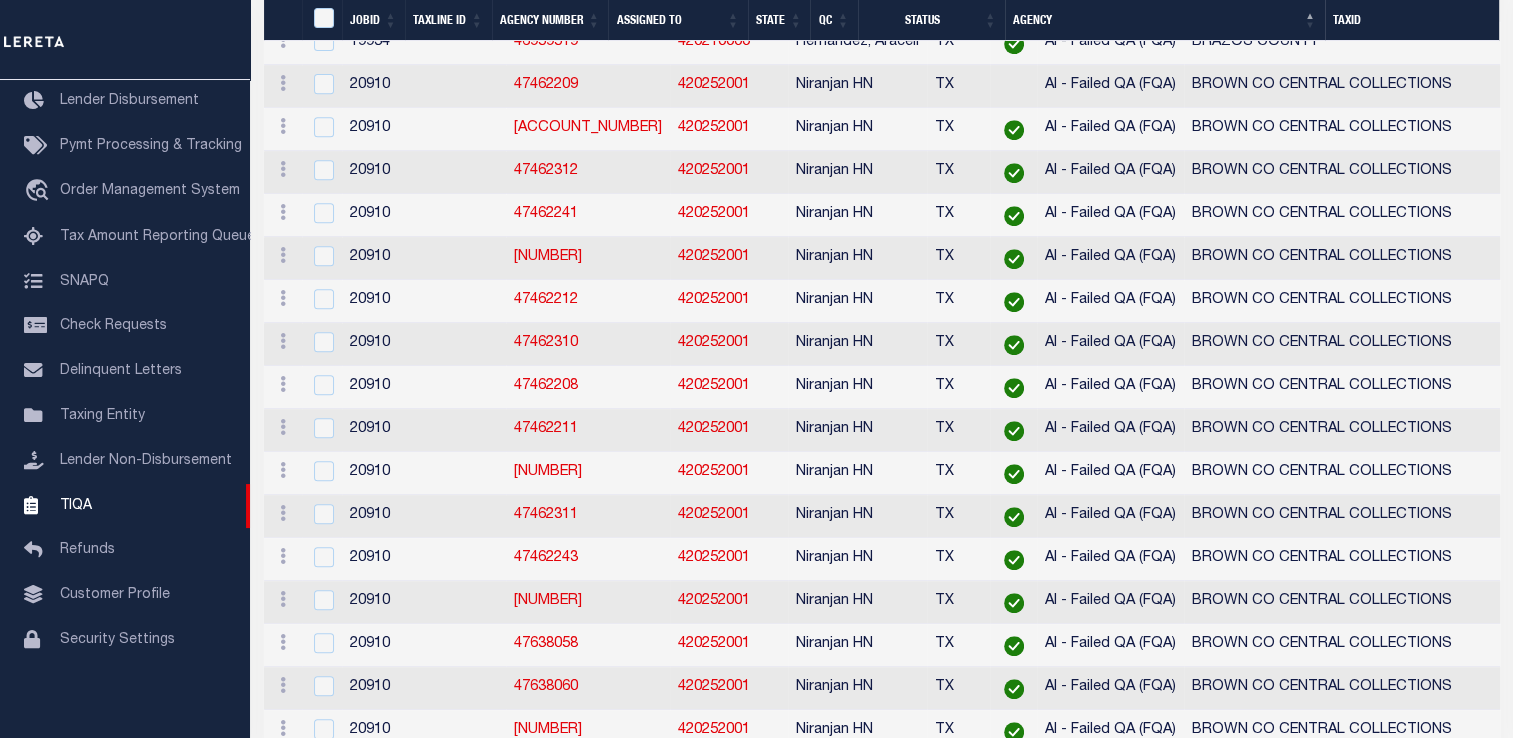 scroll, scrollTop: 7232, scrollLeft: 0, axis: vertical 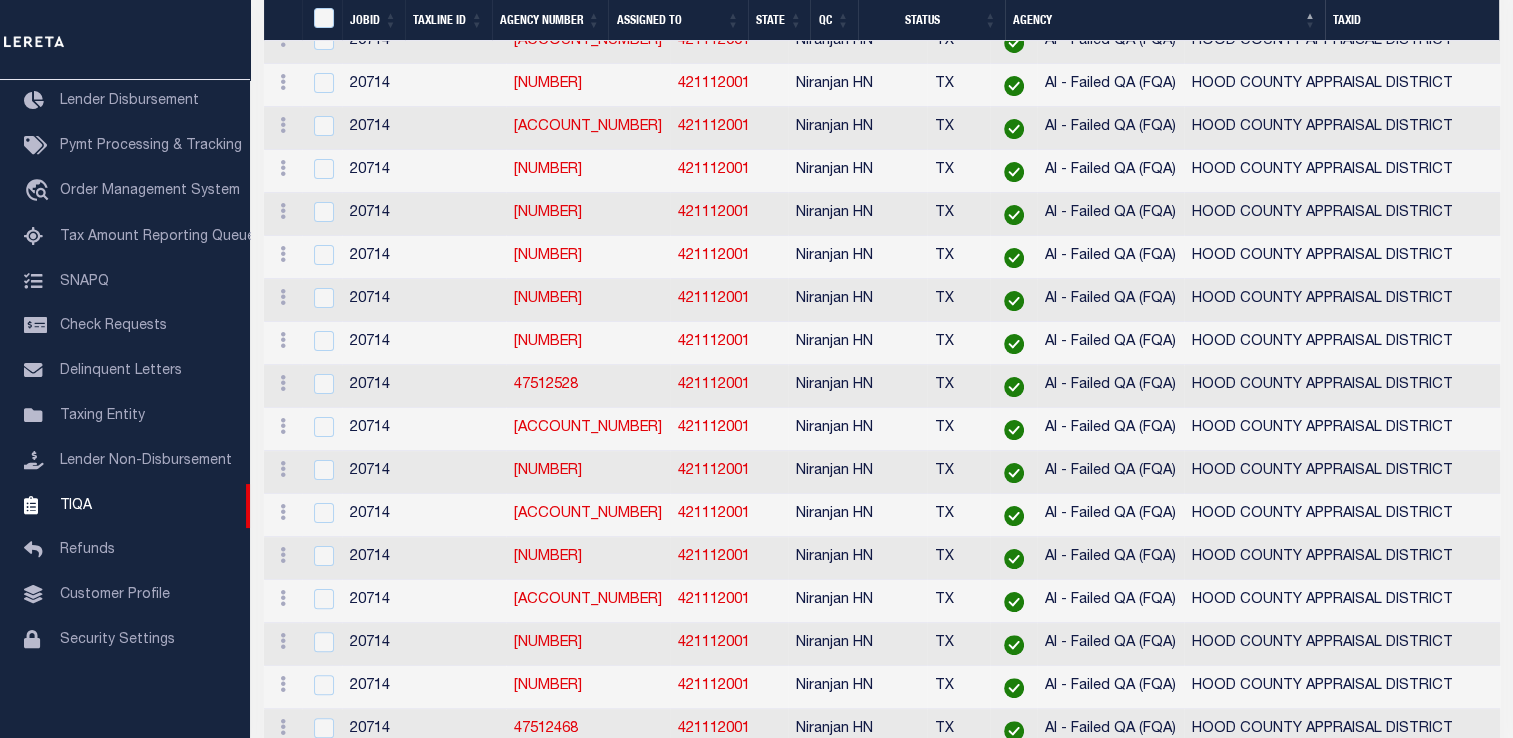 click at bounding box center (324, -734) 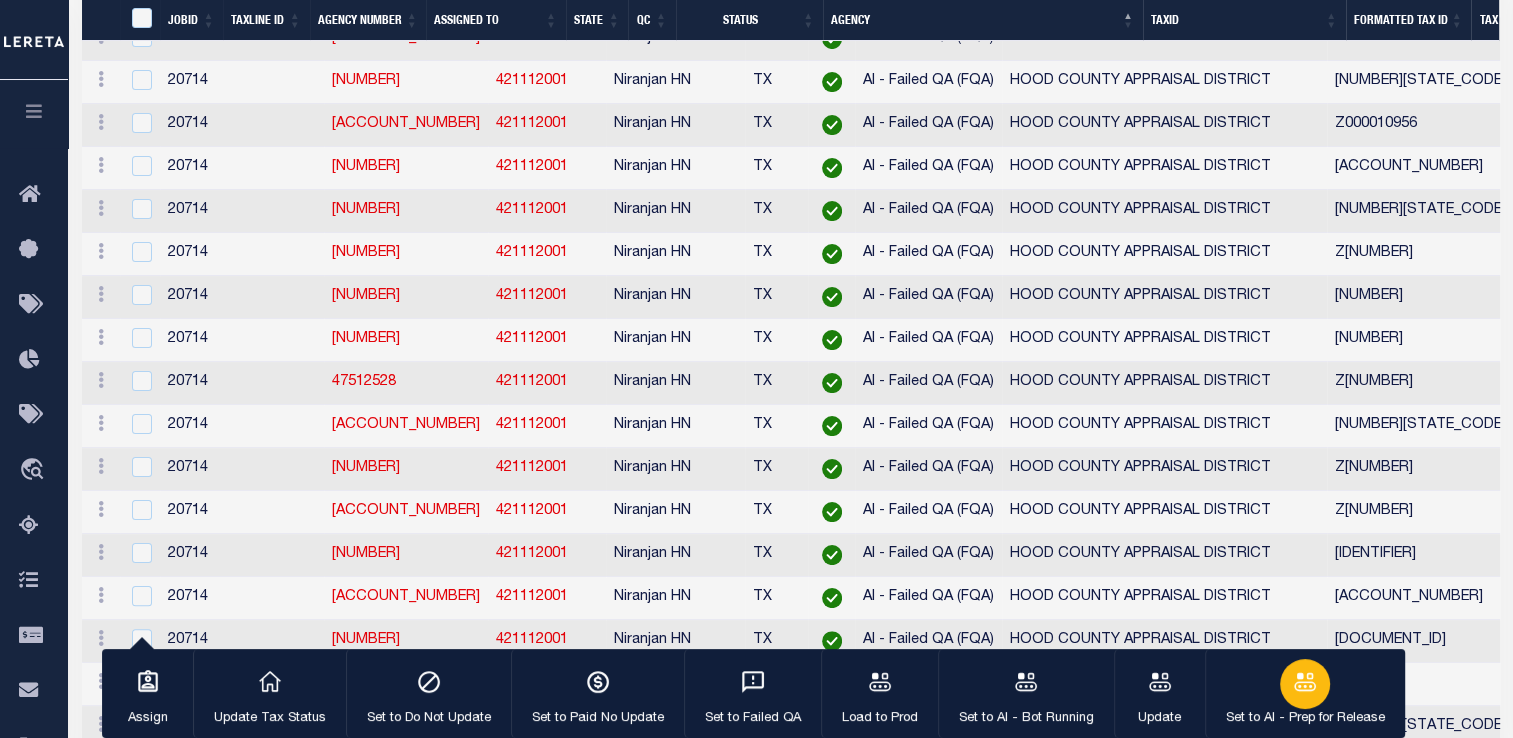 click 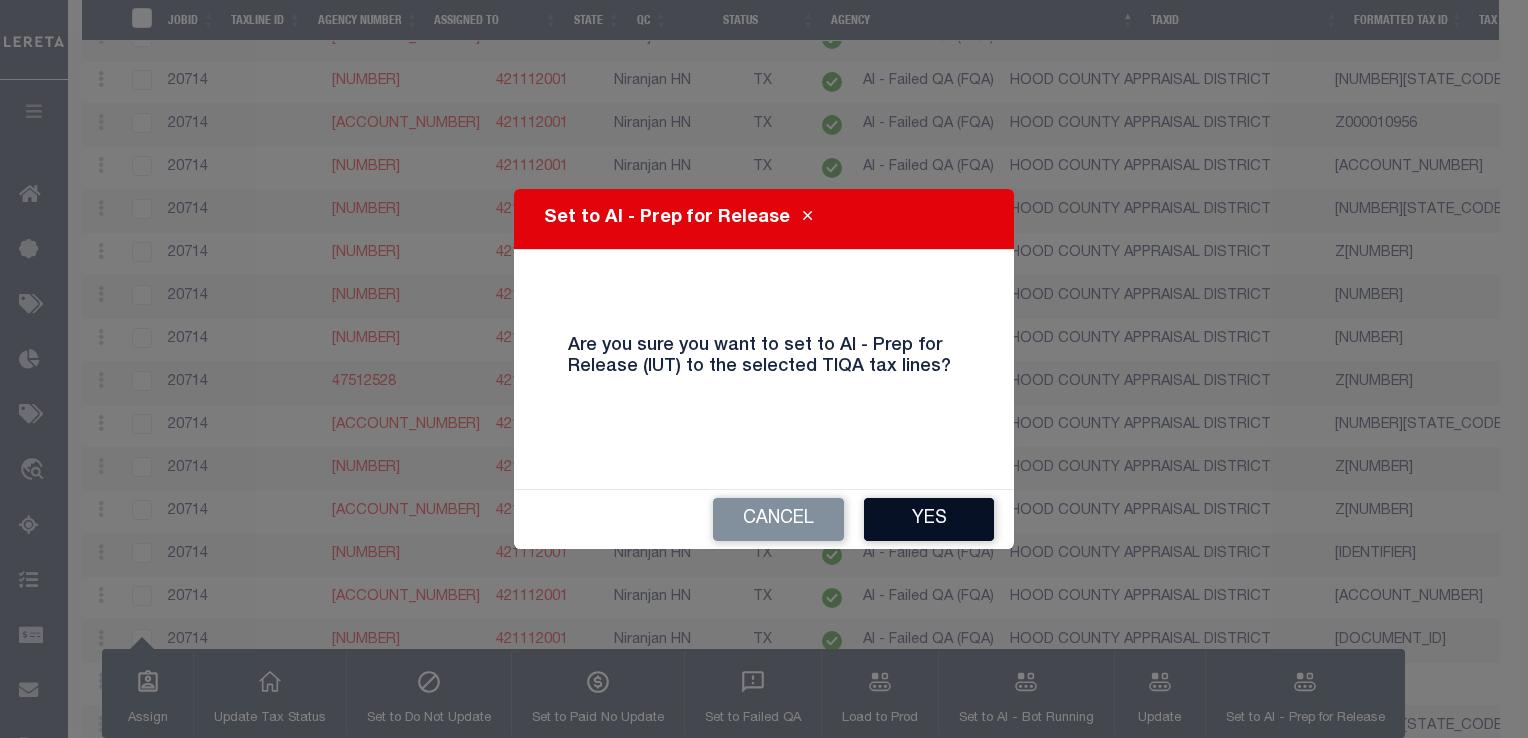 click on "Yes" at bounding box center (929, 519) 